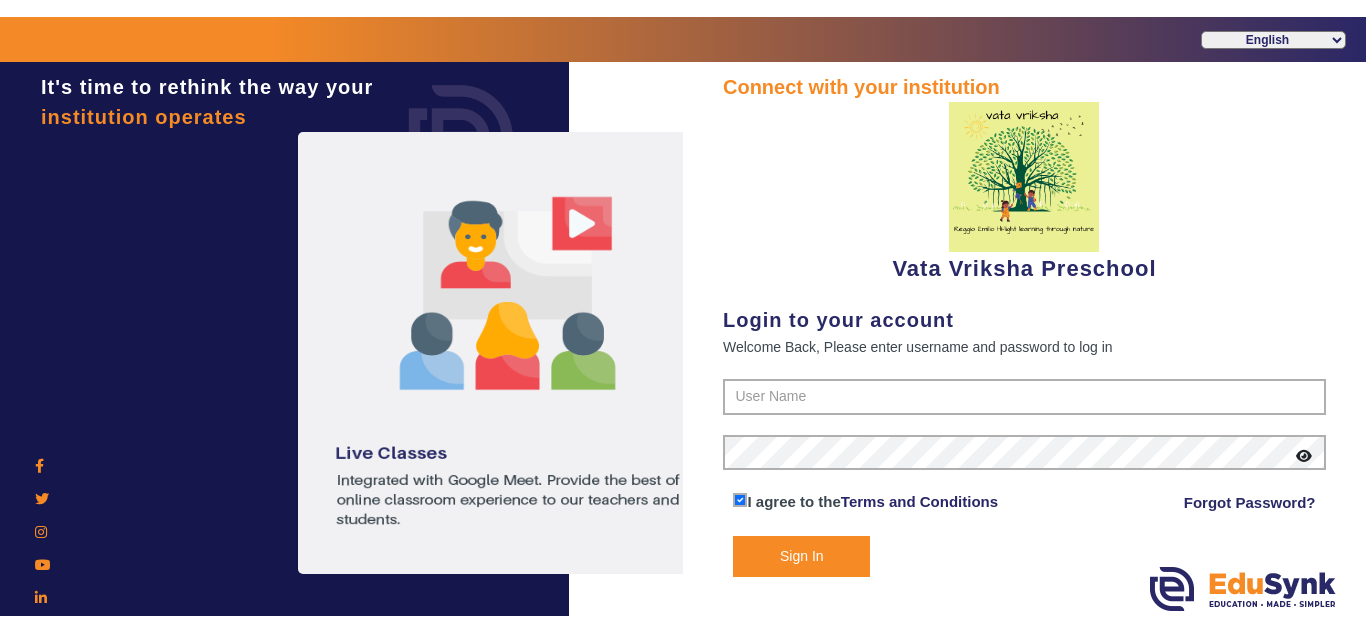 scroll, scrollTop: 0, scrollLeft: 0, axis: both 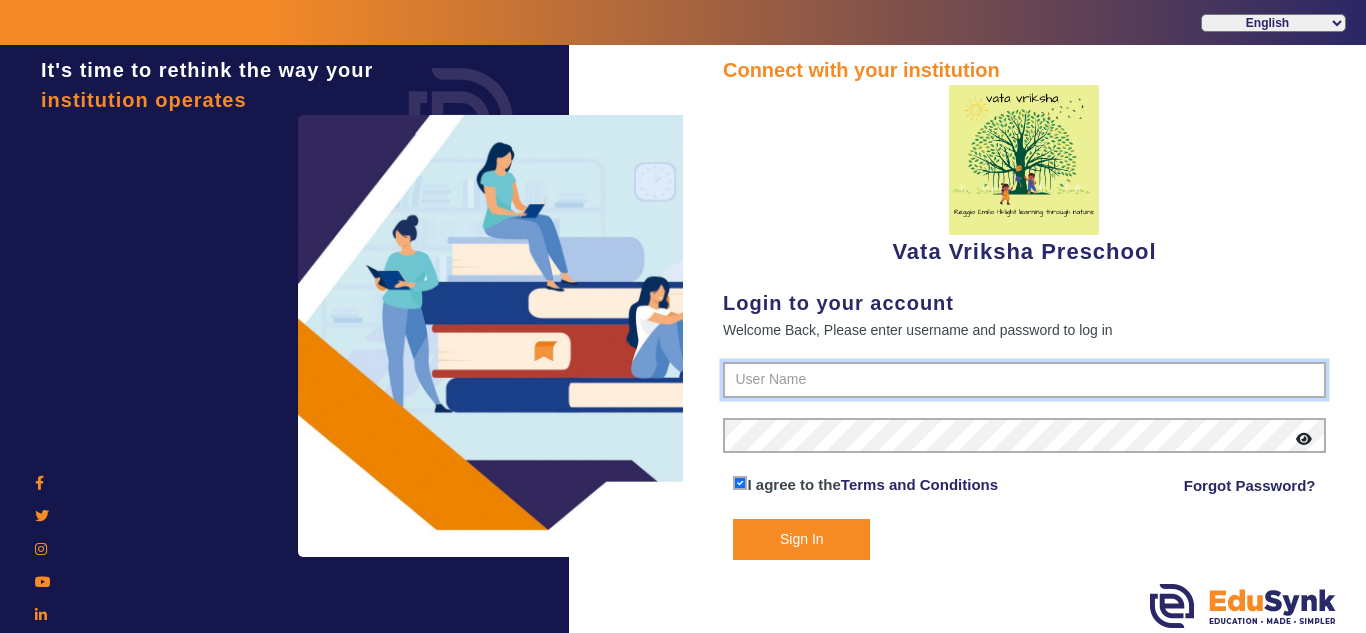 type on "9074270829" 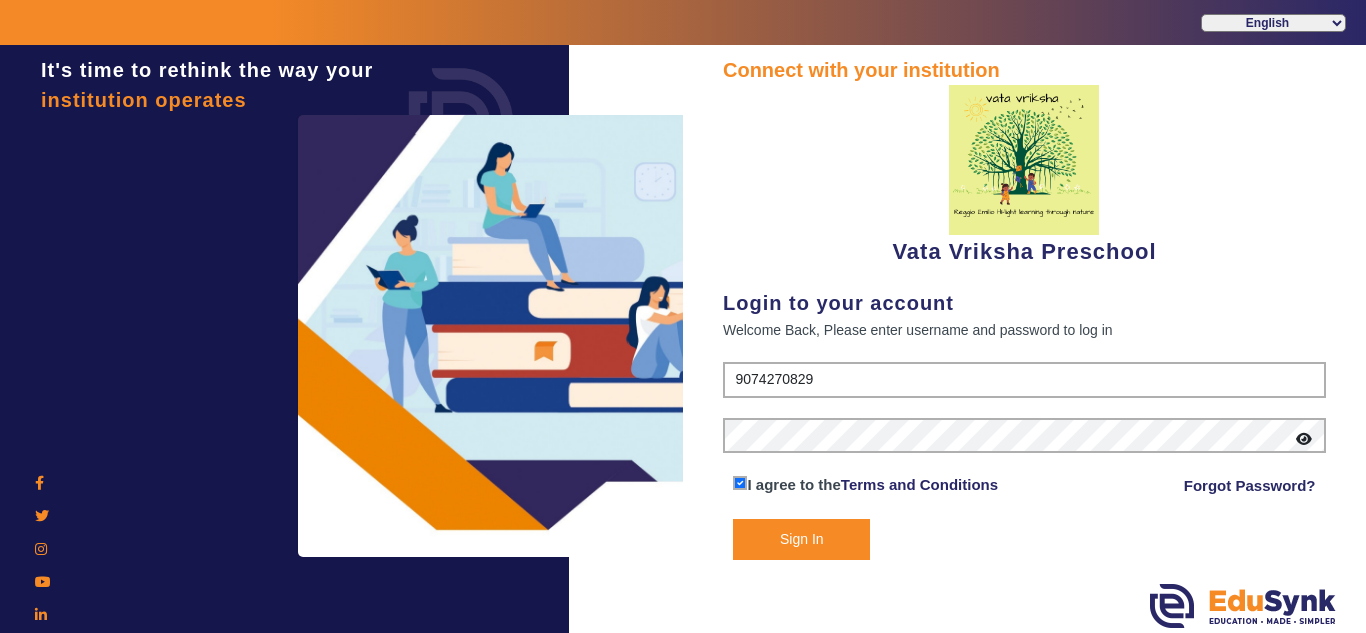 click on "Sign In" 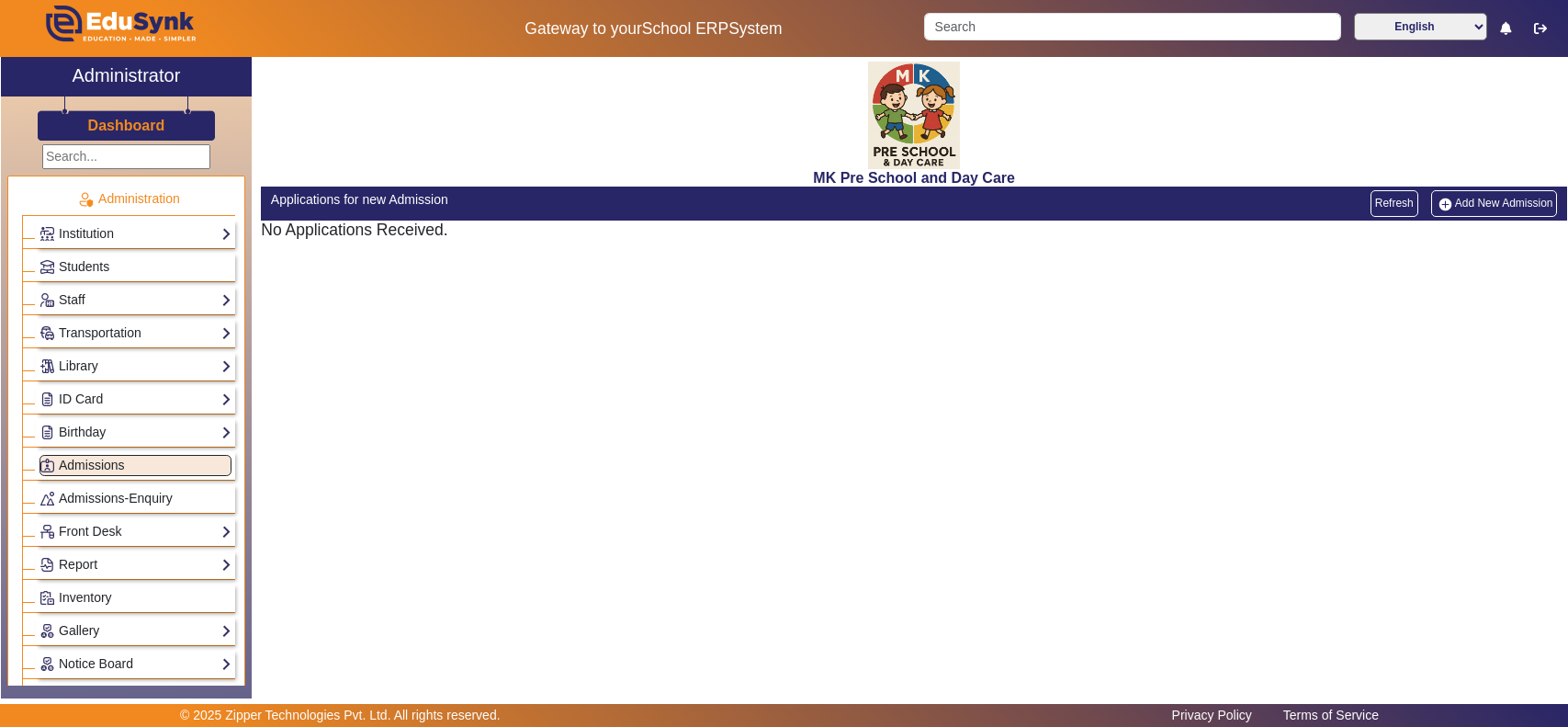 scroll, scrollTop: 0, scrollLeft: 0, axis: both 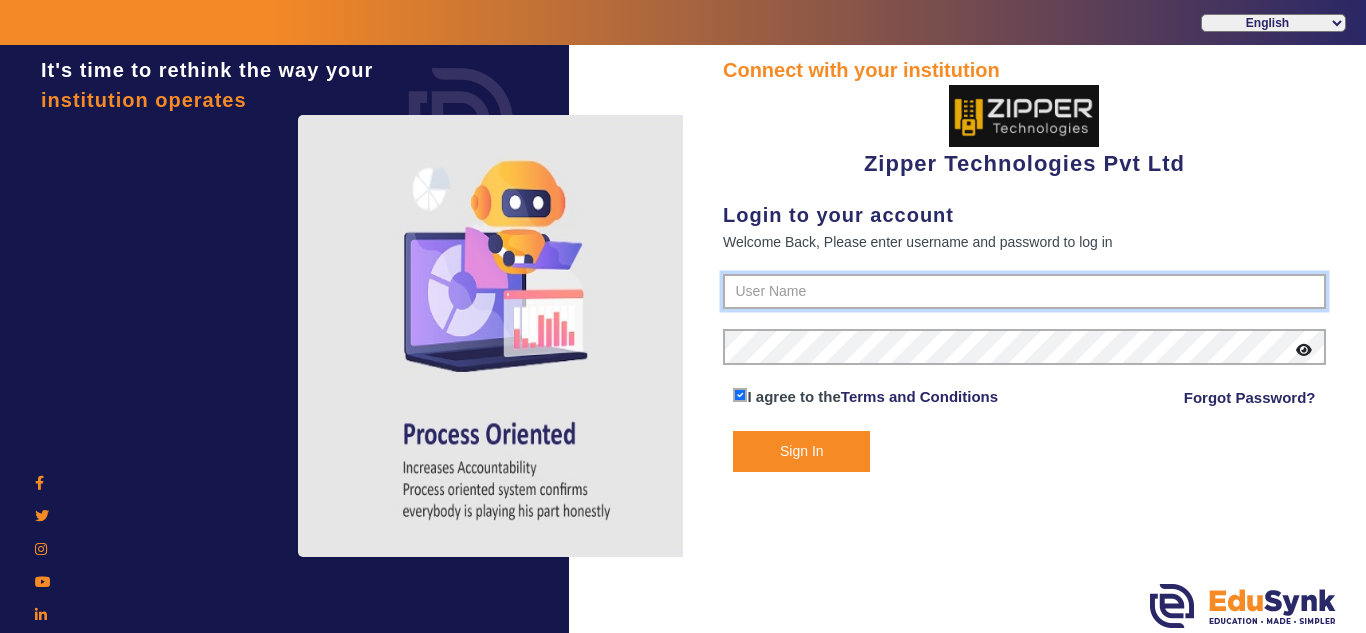 type on "1008790000" 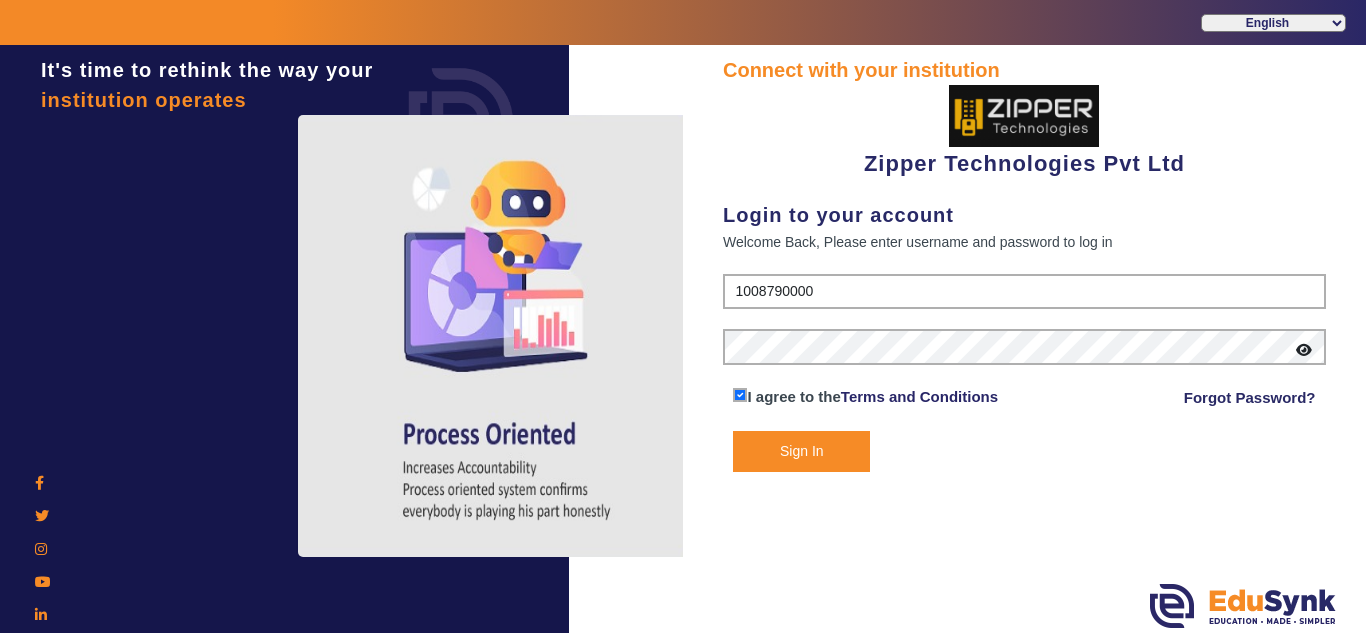 click on "Sign In" 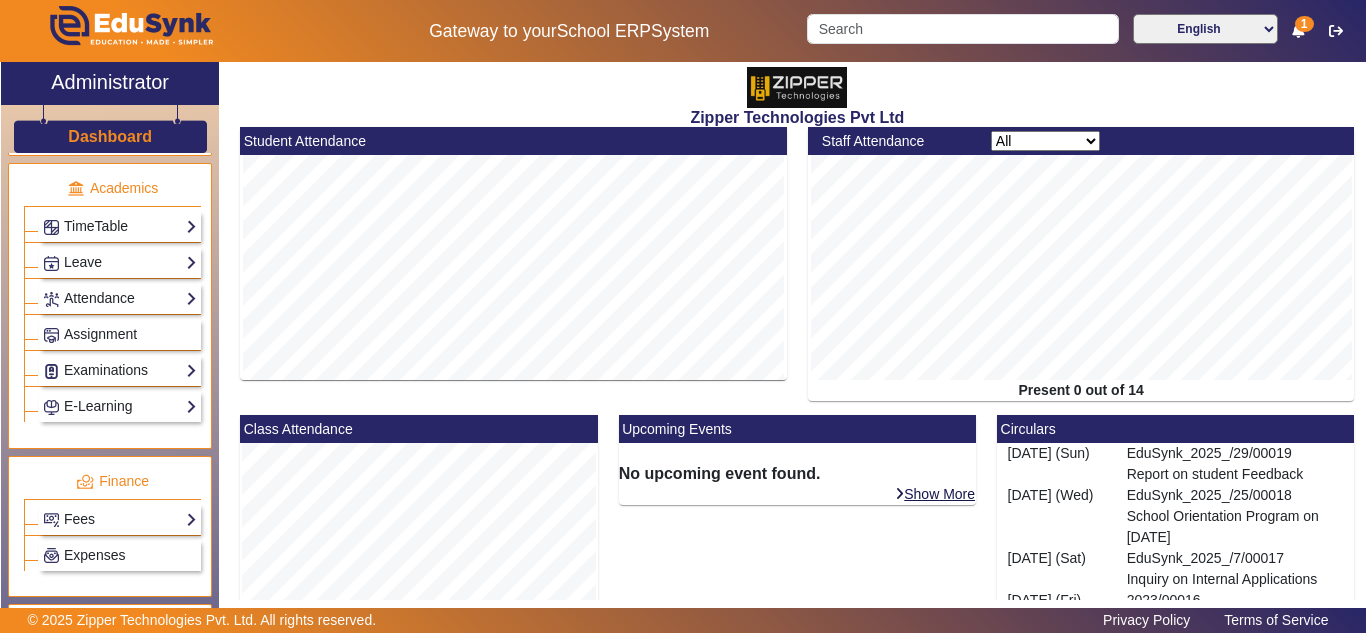scroll, scrollTop: 833, scrollLeft: 0, axis: vertical 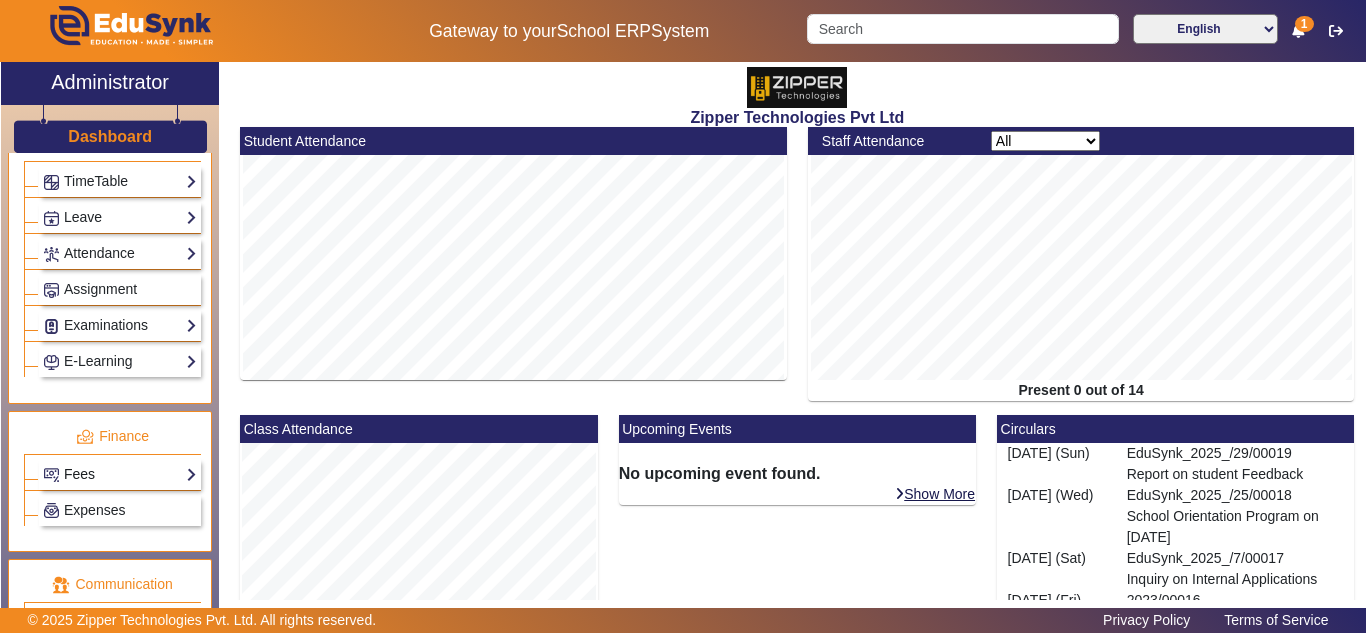 click on "Fees" 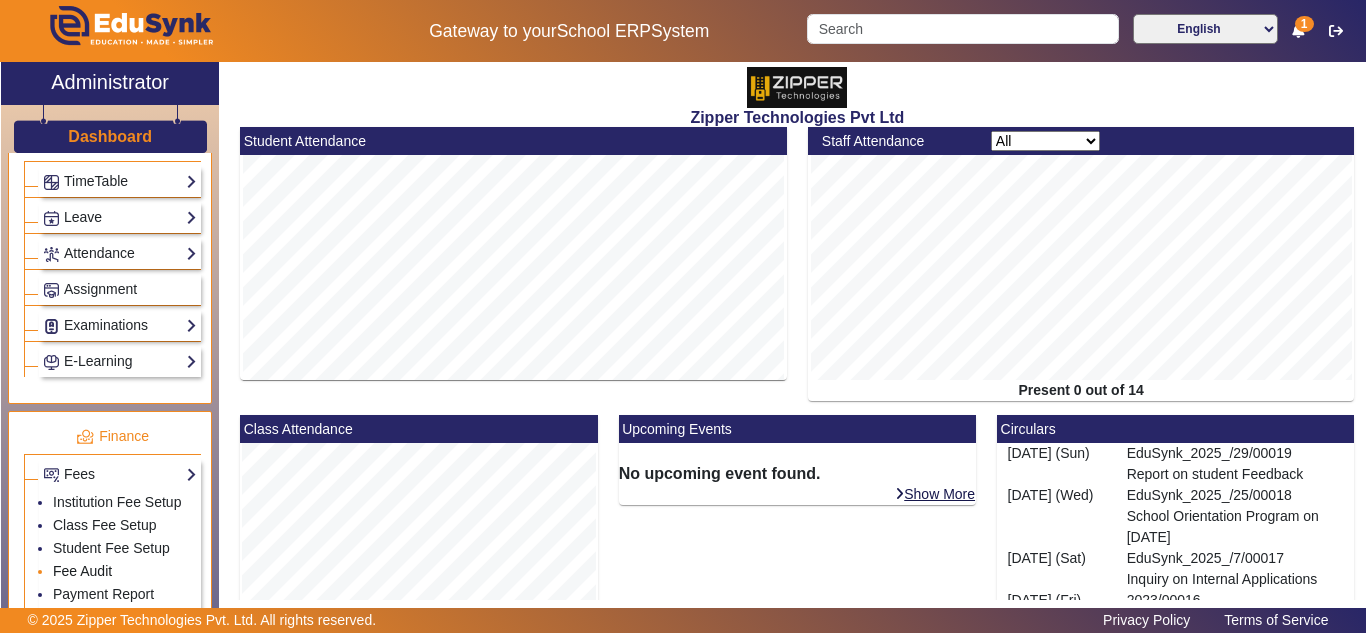 click on "Fee Audit" 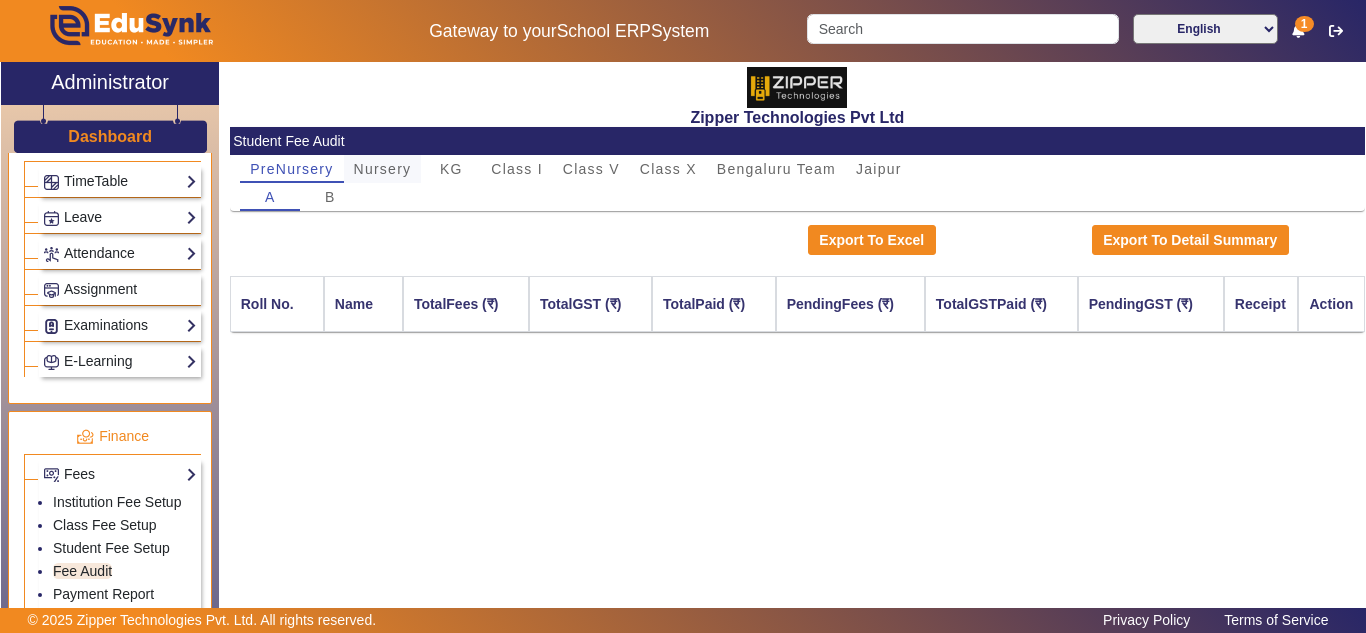 click on "Nursery" at bounding box center [383, 169] 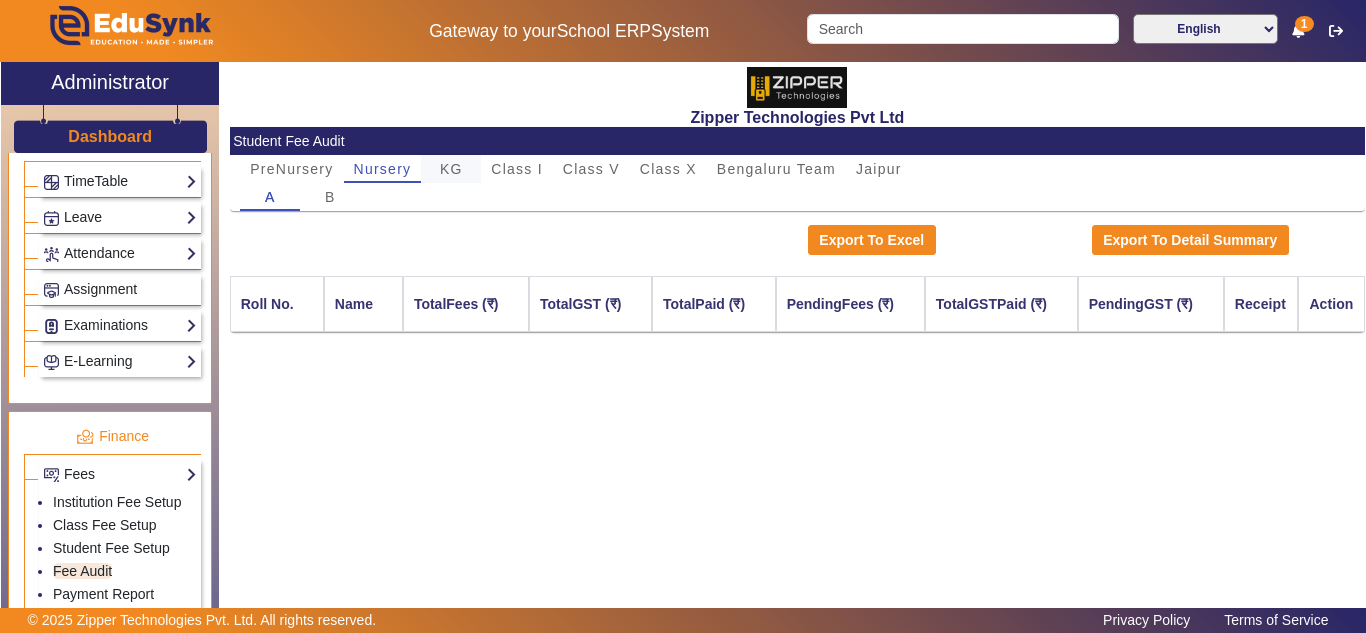 click on "KG" at bounding box center [451, 169] 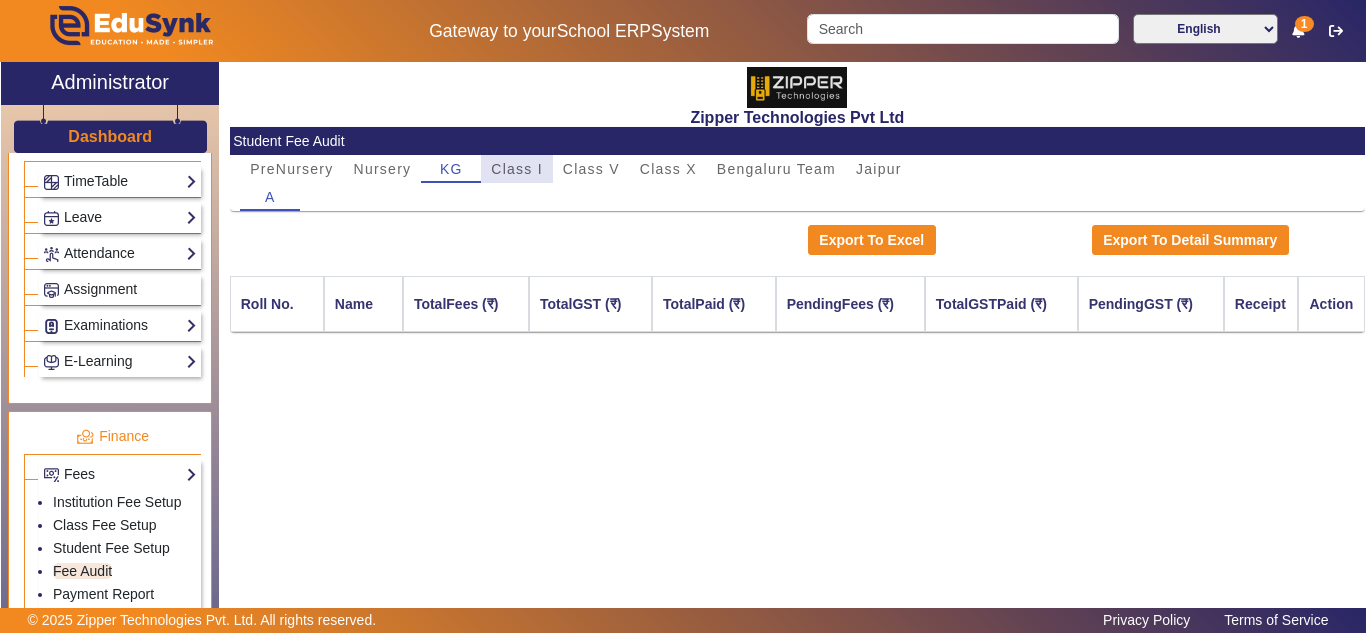 click on "Class I" at bounding box center [517, 169] 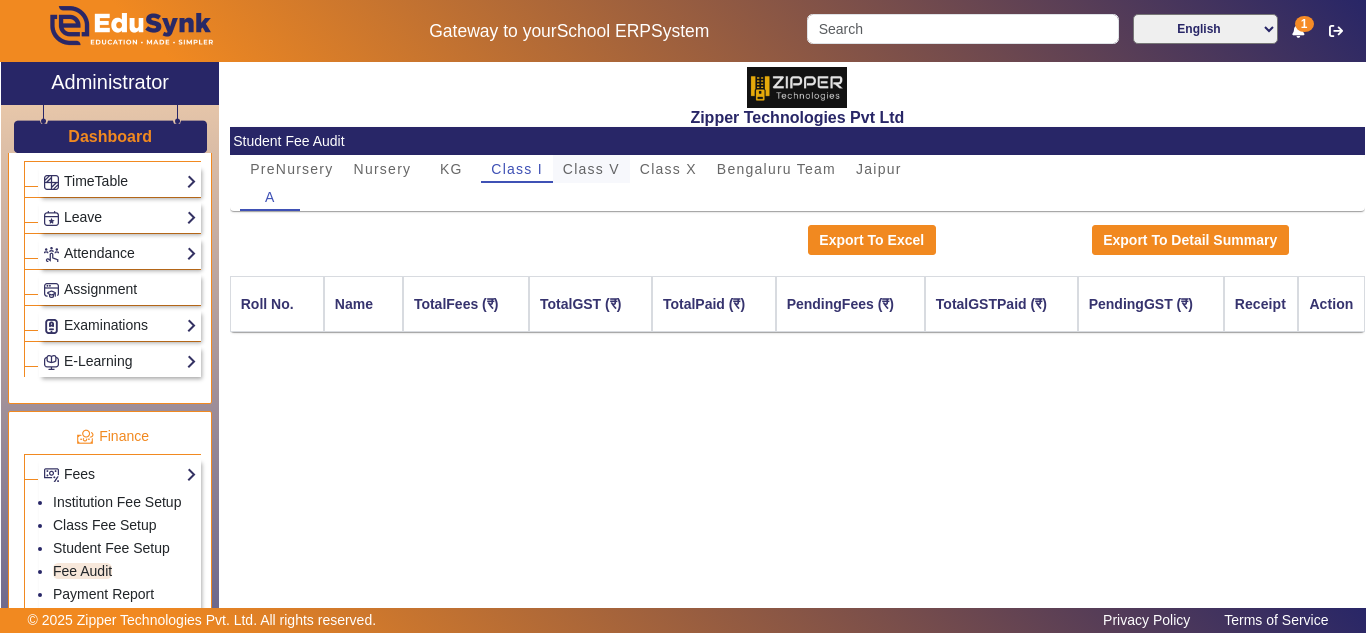 click on "Class V" at bounding box center [591, 169] 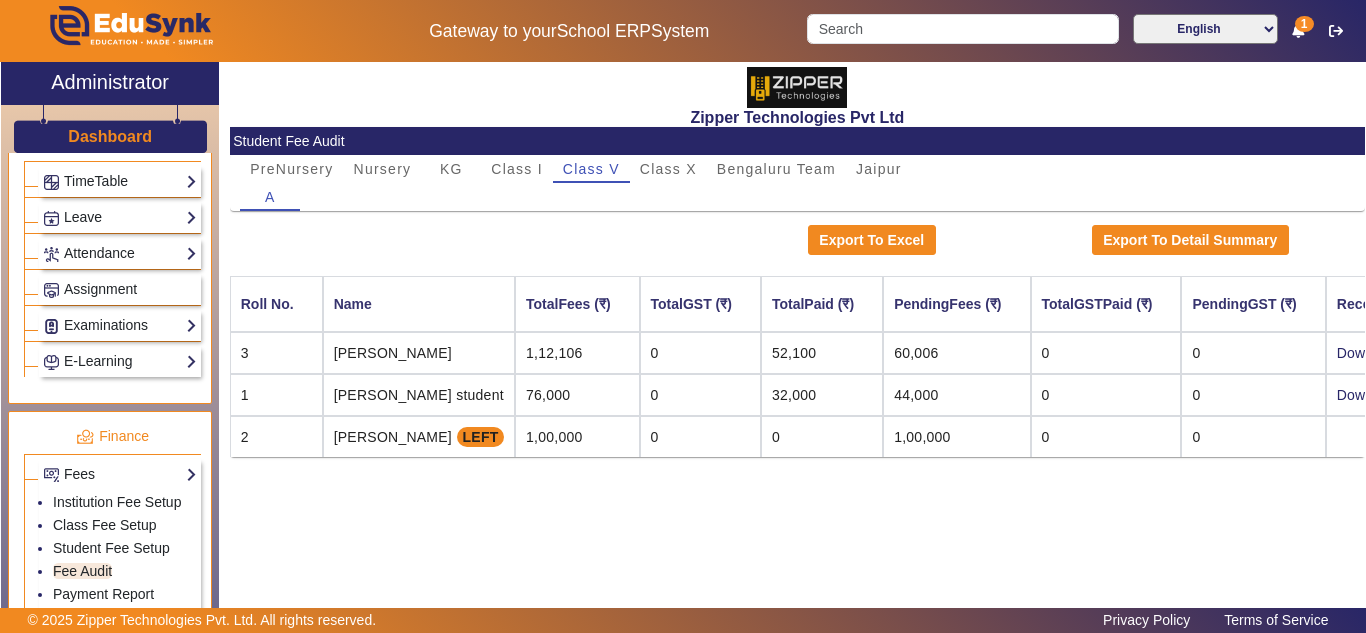 scroll, scrollTop: 0, scrollLeft: 179, axis: horizontal 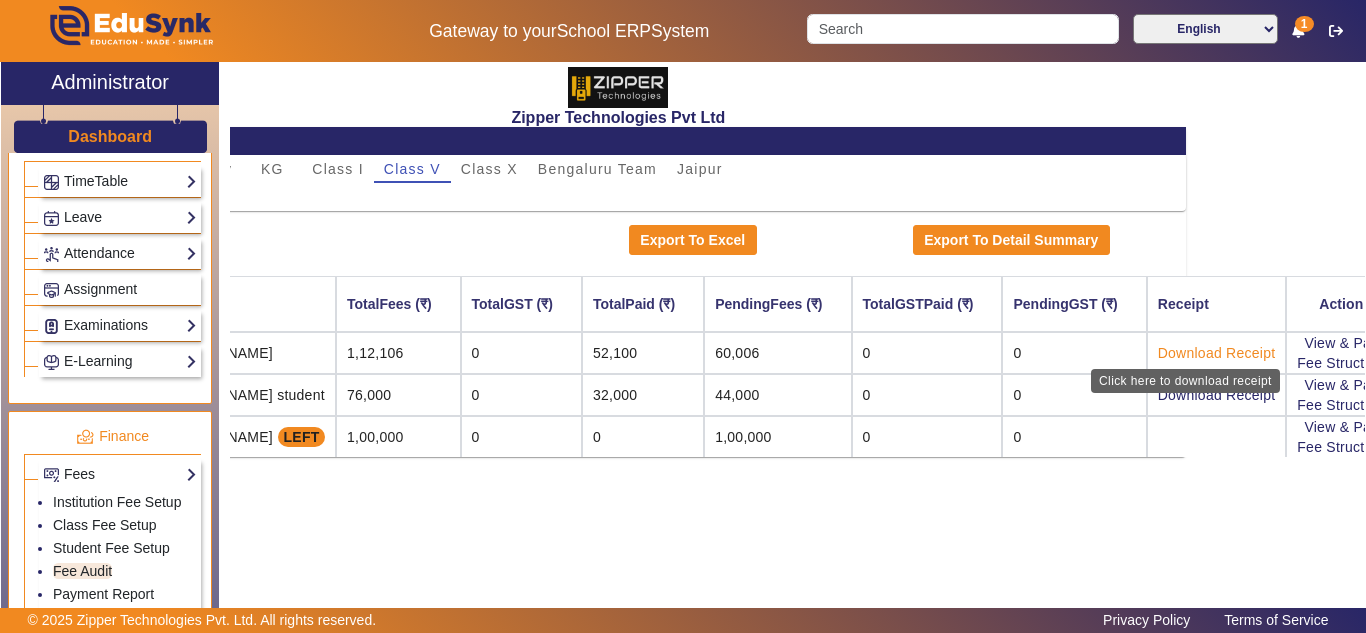 click on "Download Receipt" 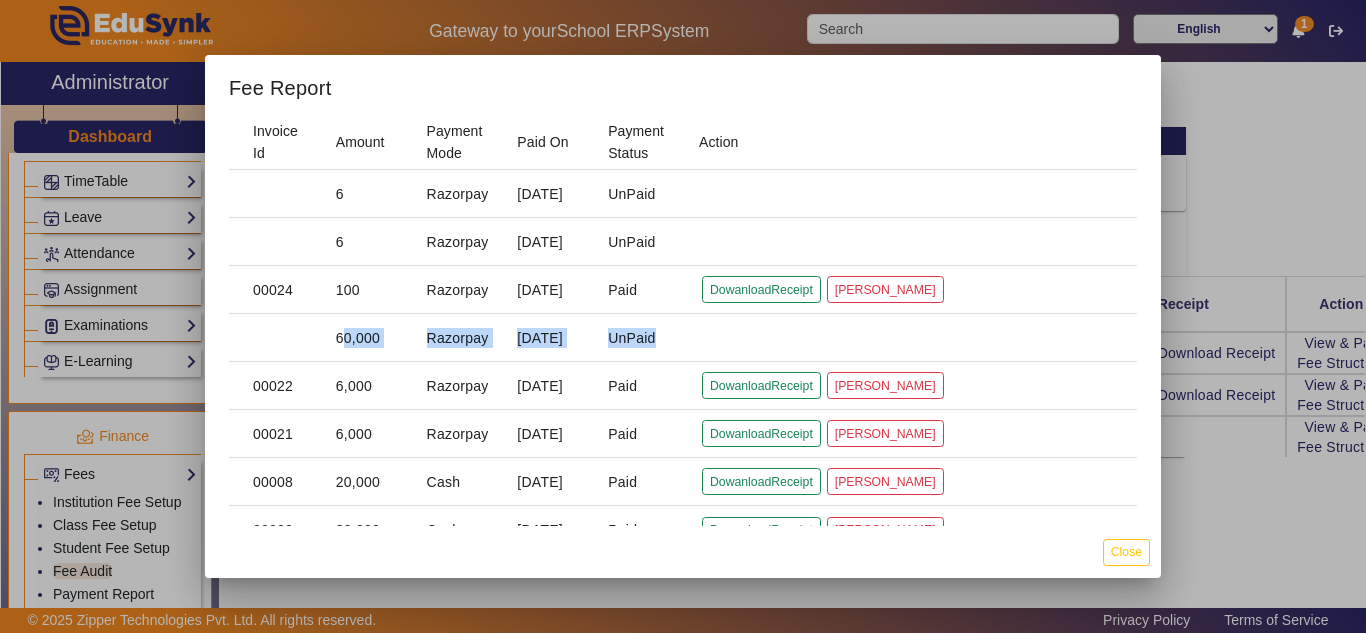 drag, startPoint x: 321, startPoint y: 336, endPoint x: 700, endPoint y: 335, distance: 379.0013 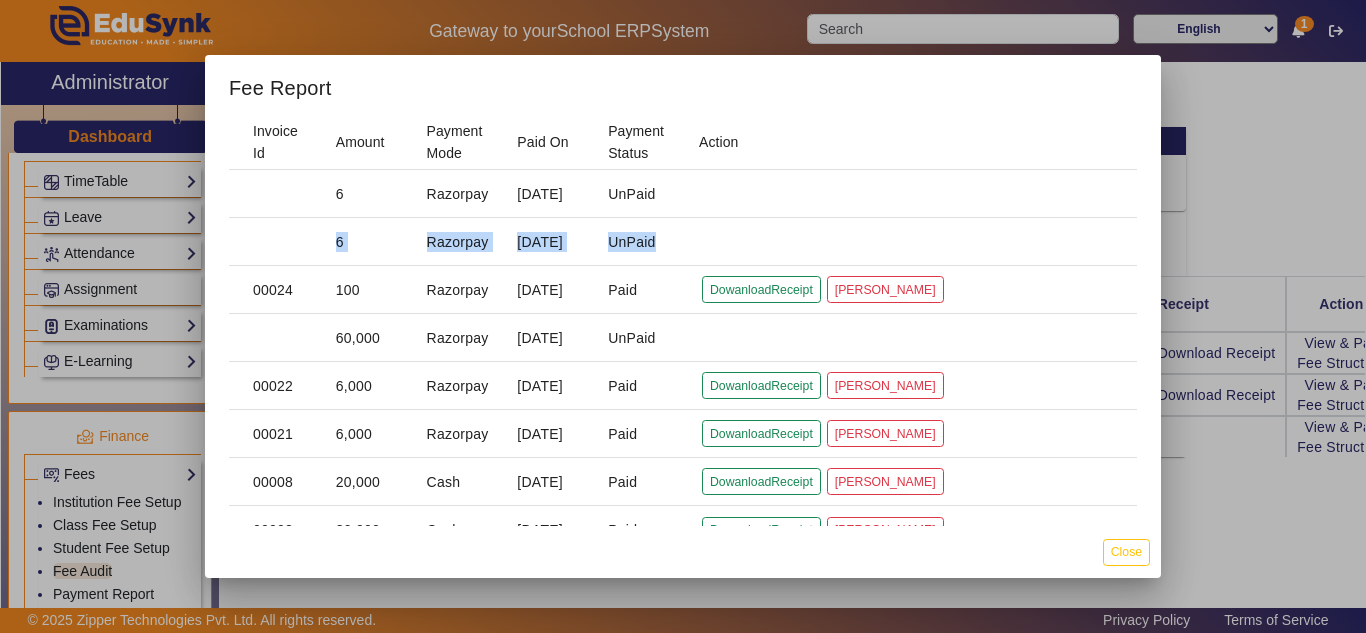 drag, startPoint x: 274, startPoint y: 245, endPoint x: 716, endPoint y: 235, distance: 442.1131 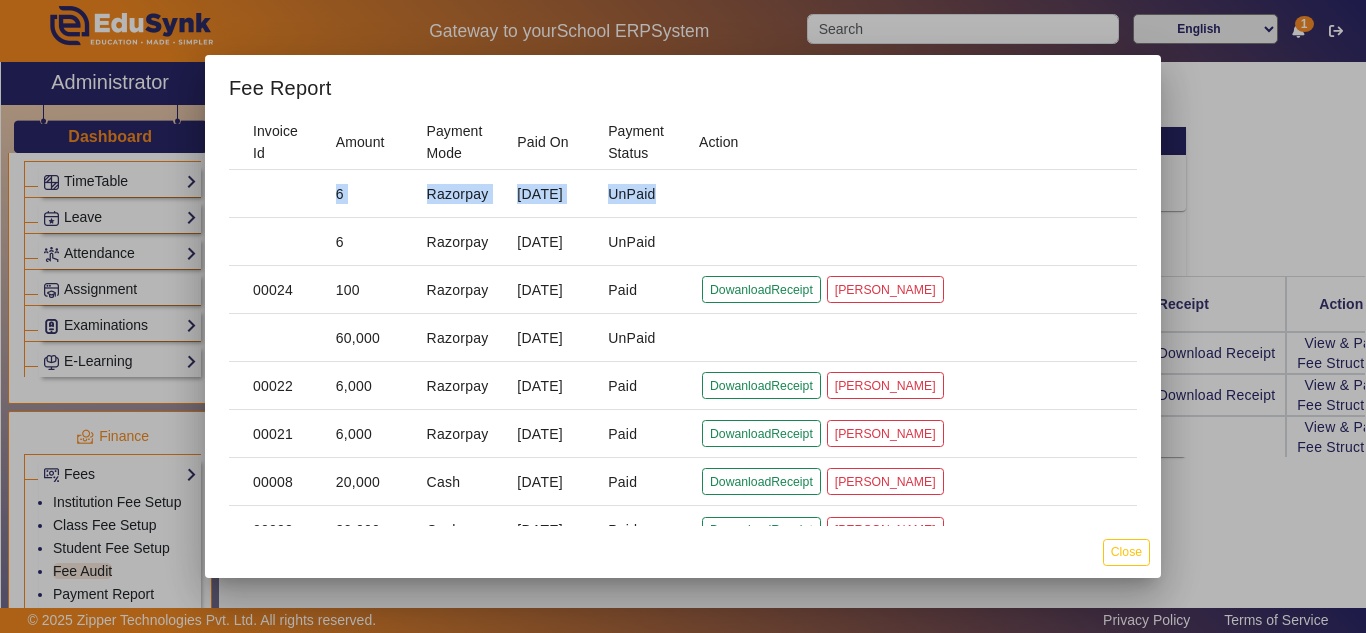 drag, startPoint x: 297, startPoint y: 200, endPoint x: 686, endPoint y: 194, distance: 389.04626 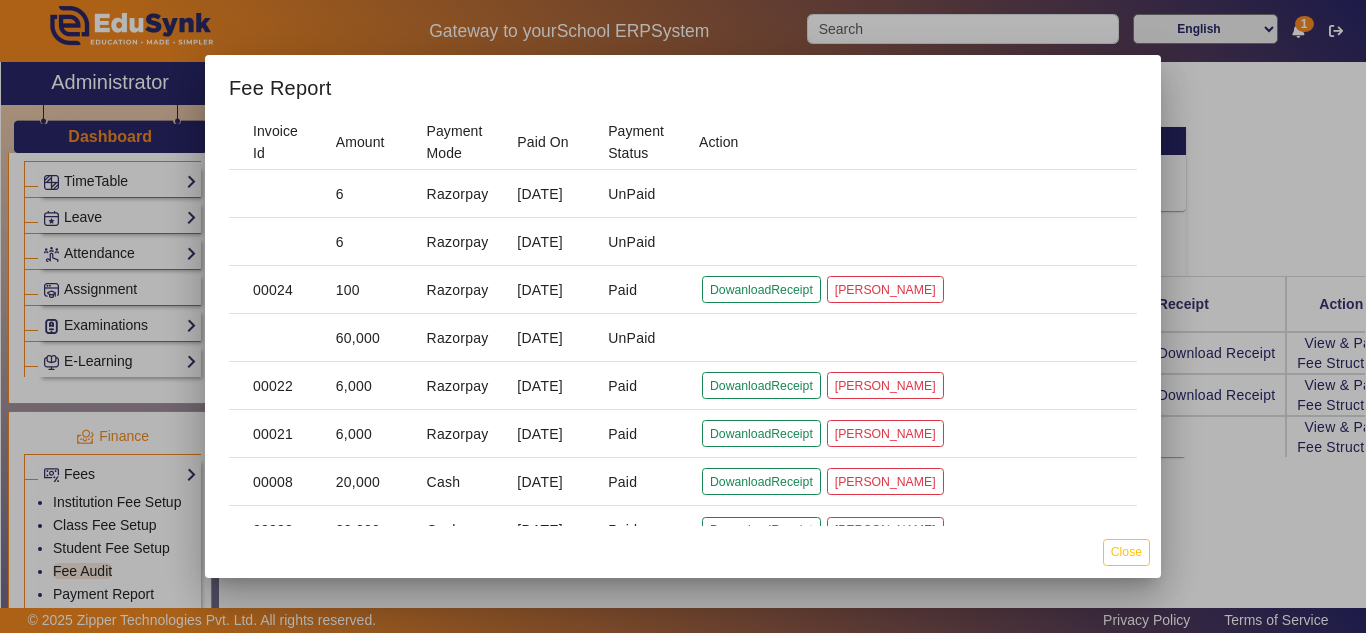 click on "Razorpay" at bounding box center [456, 290] 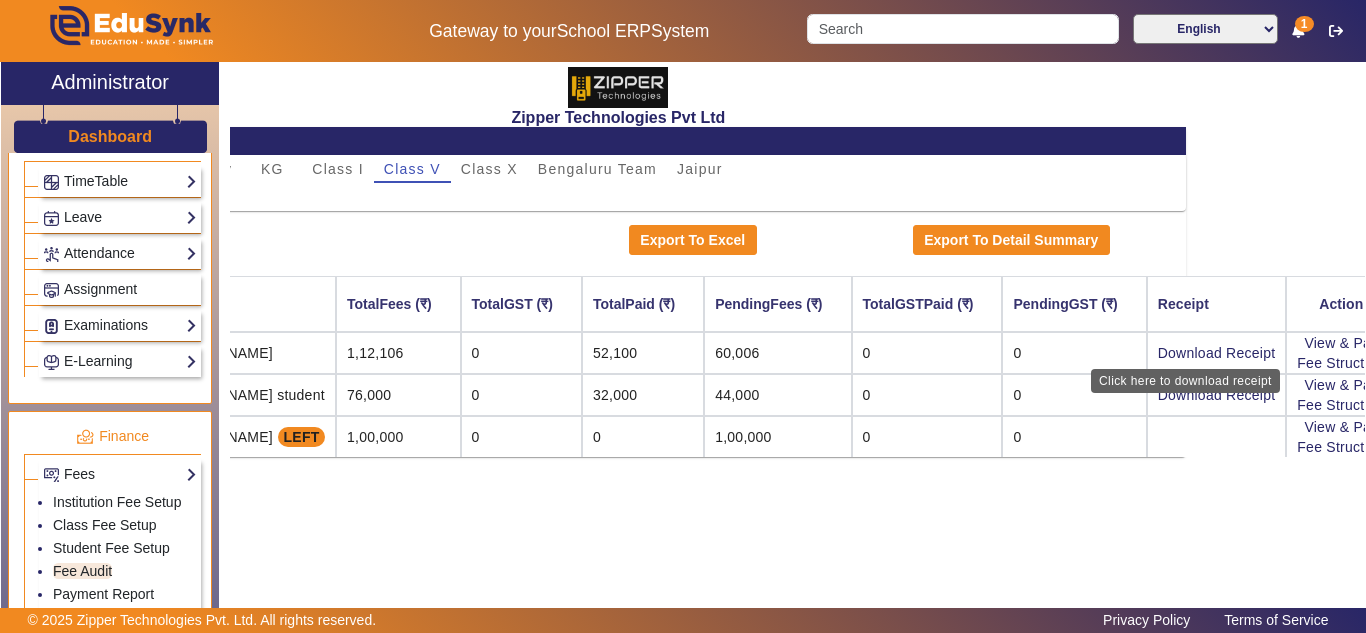 scroll, scrollTop: 667, scrollLeft: 0, axis: vertical 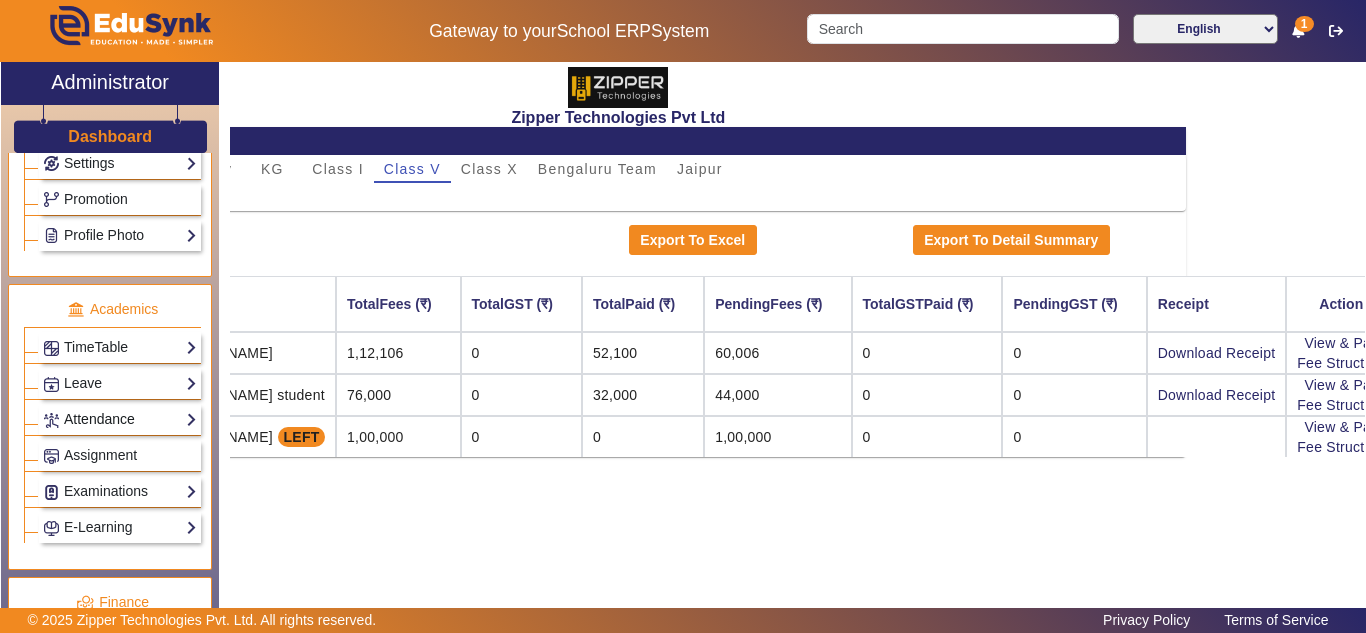 click on "Attendance" 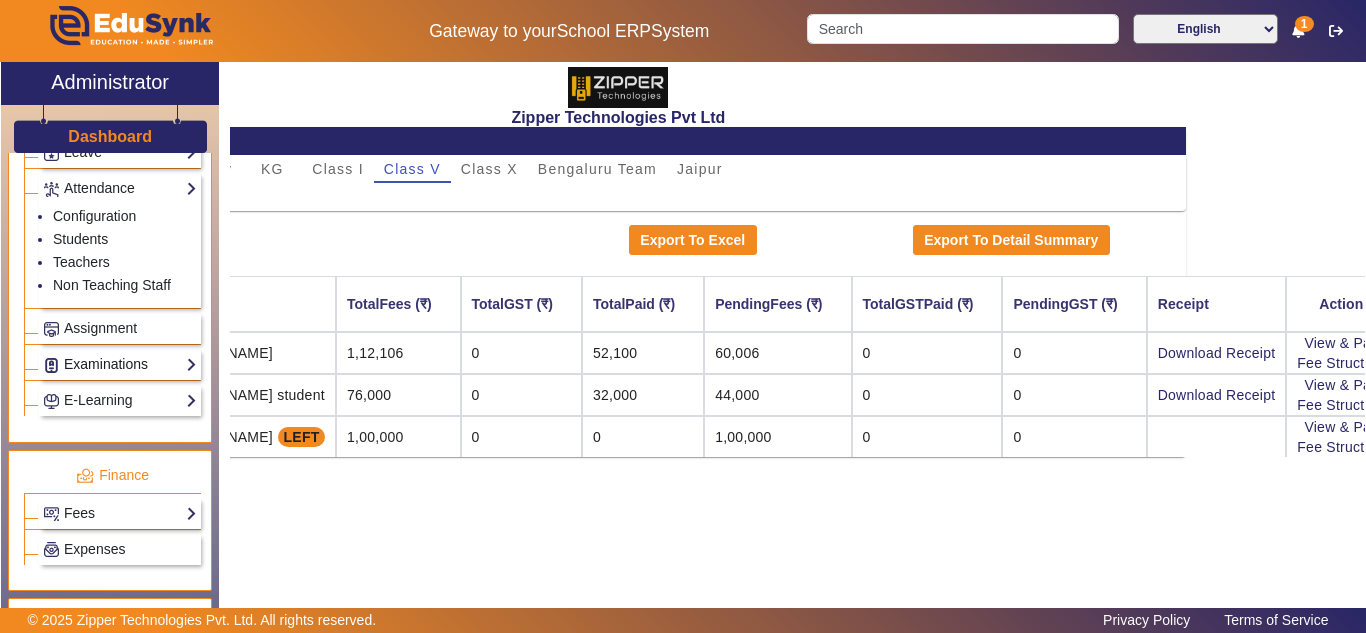 scroll, scrollTop: 833, scrollLeft: 0, axis: vertical 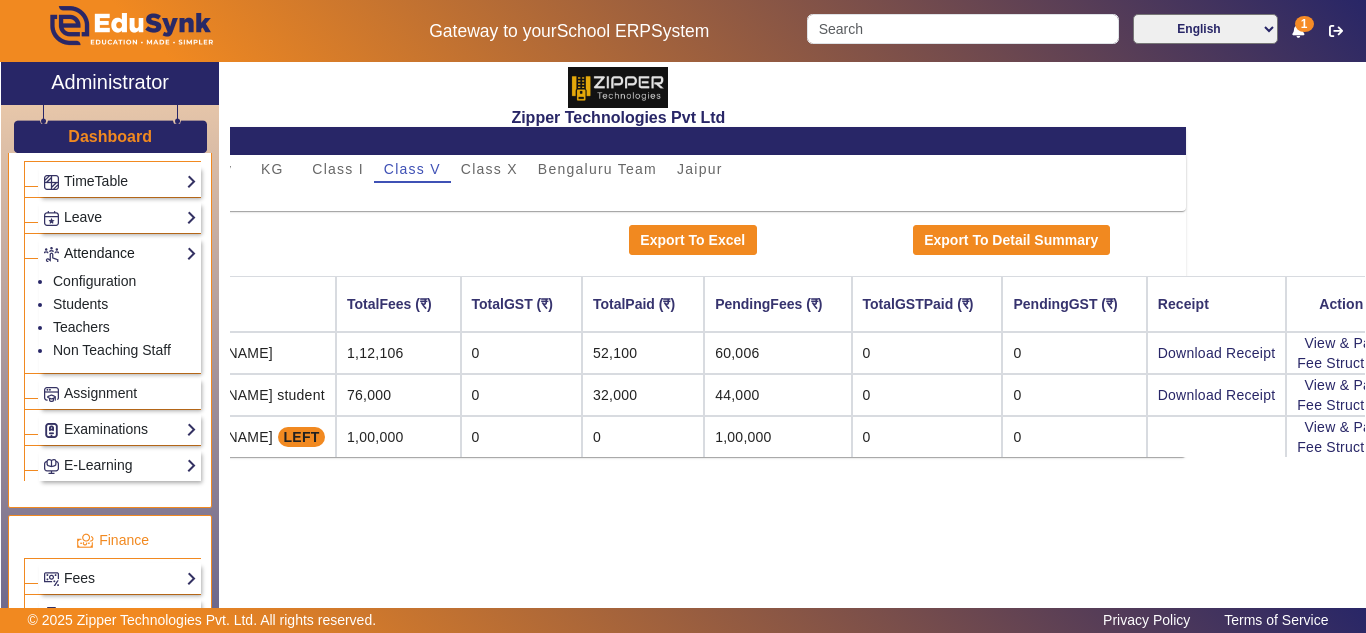 click on "Attendance" 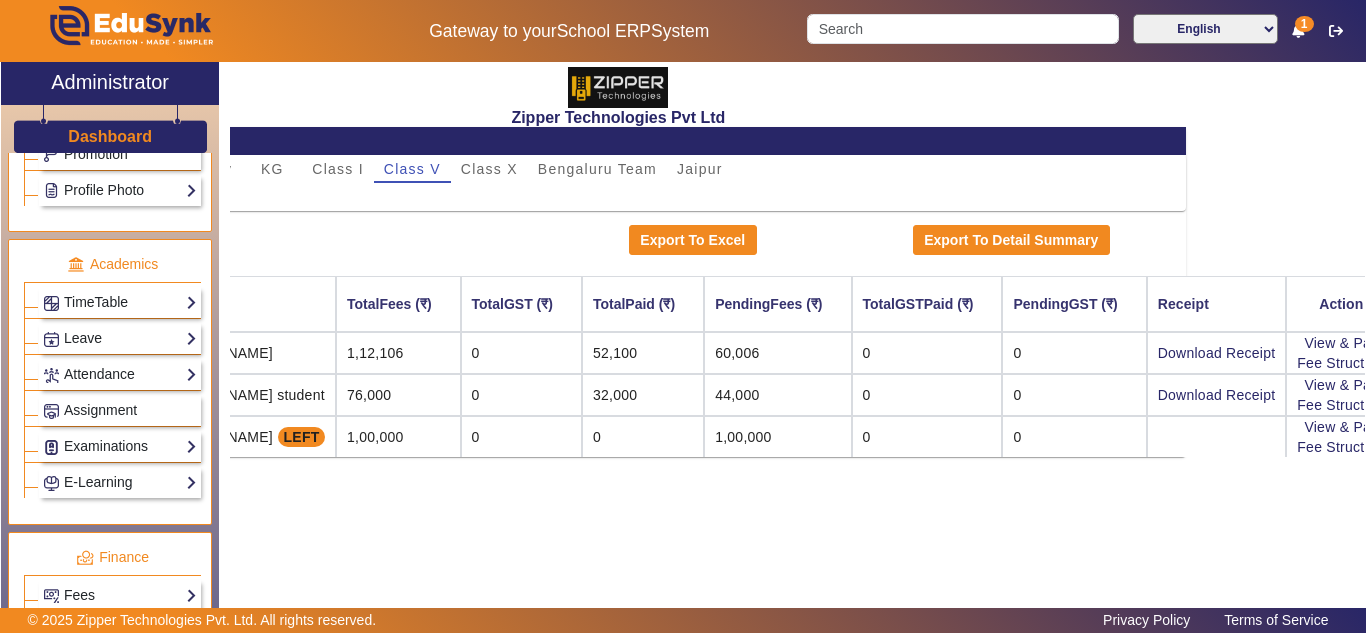 scroll, scrollTop: 706, scrollLeft: 0, axis: vertical 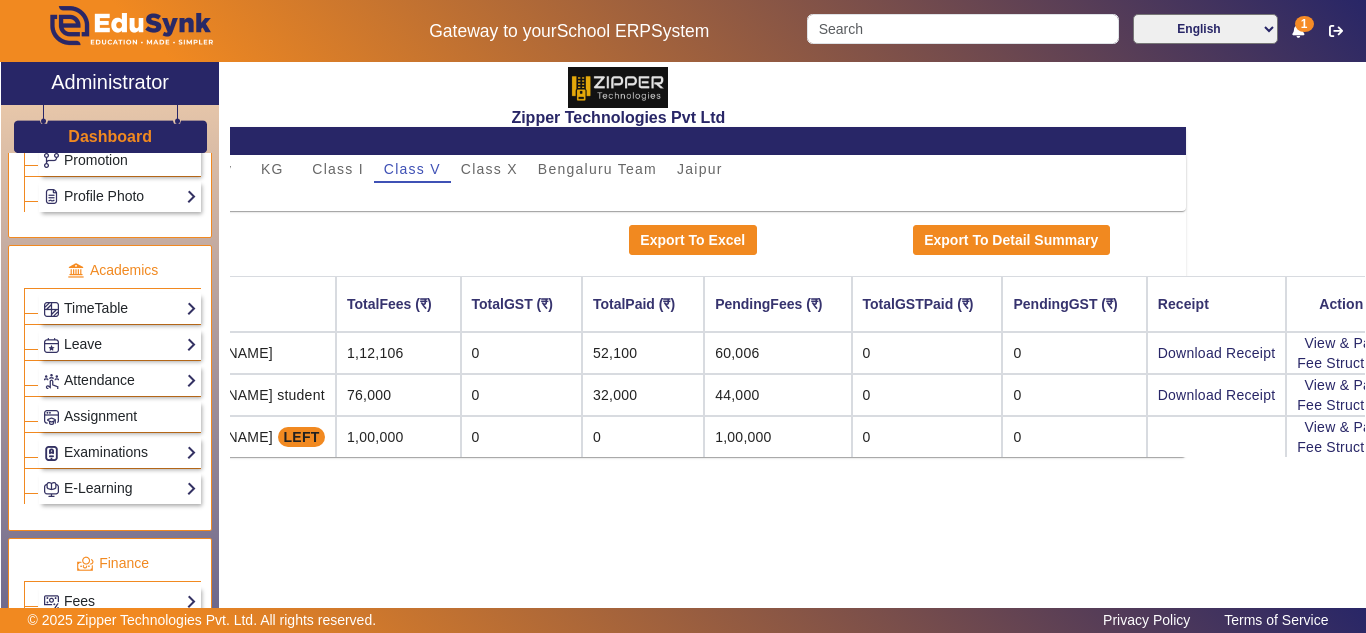 click on "TimeTable  Assign Teacher   Academic Calendar   Period Structure   TimeTable Setup   Weekly TimeTable   Student Subject Mapping" 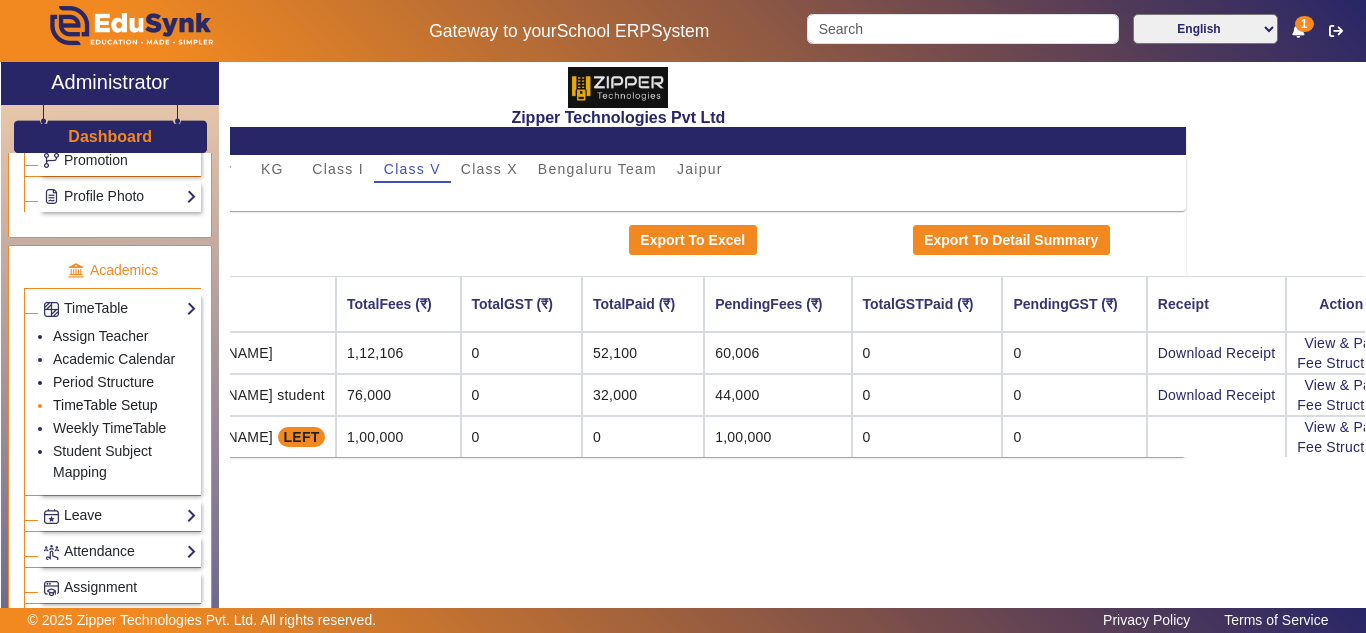 click on "TimeTable Setup" 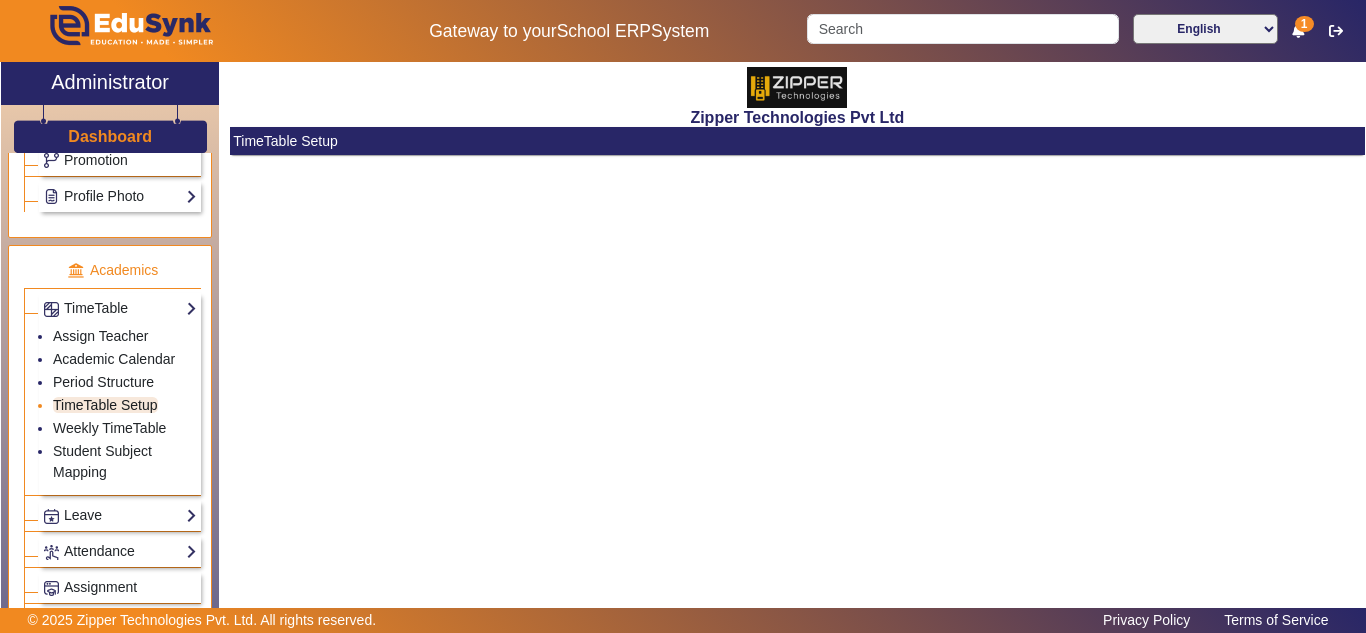 scroll, scrollTop: 0, scrollLeft: 0, axis: both 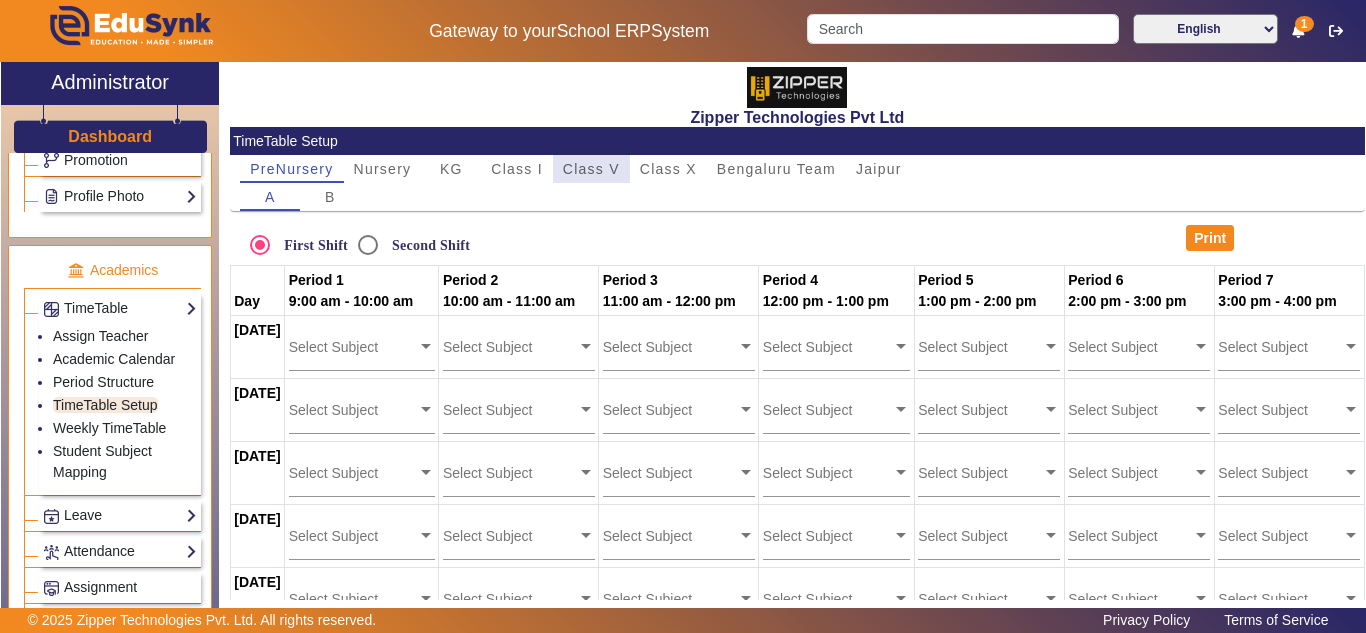 click on "Class V" at bounding box center (591, 169) 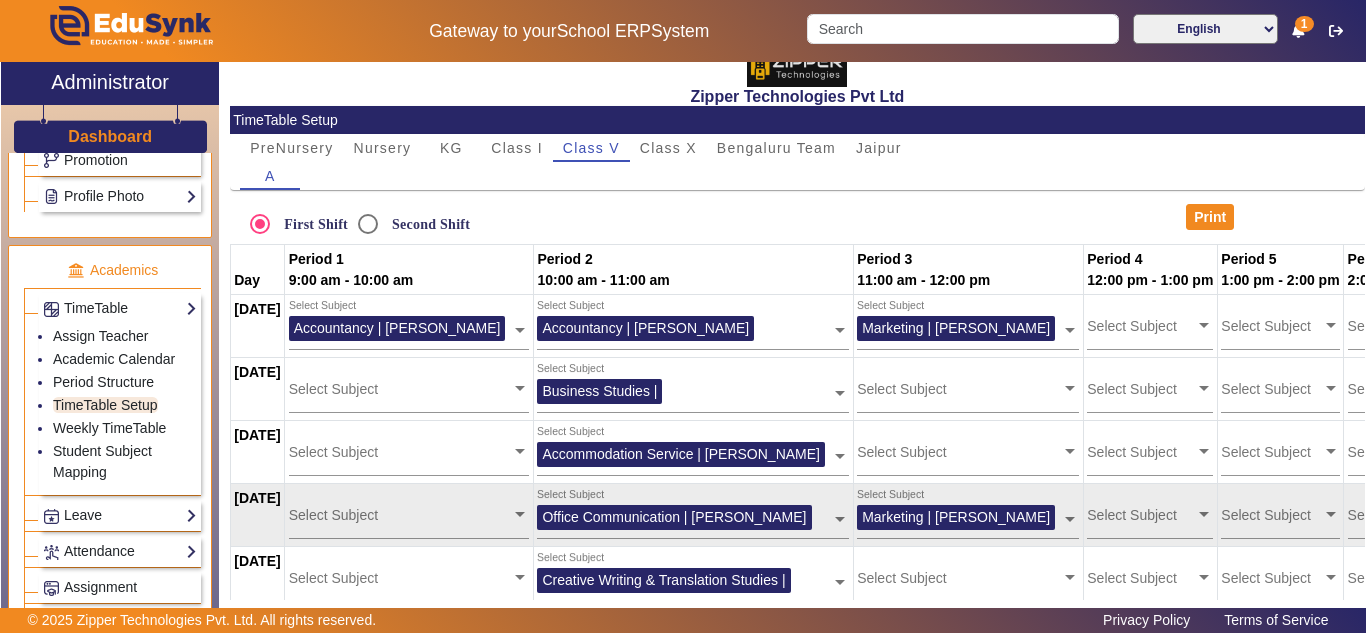 scroll, scrollTop: 0, scrollLeft: 0, axis: both 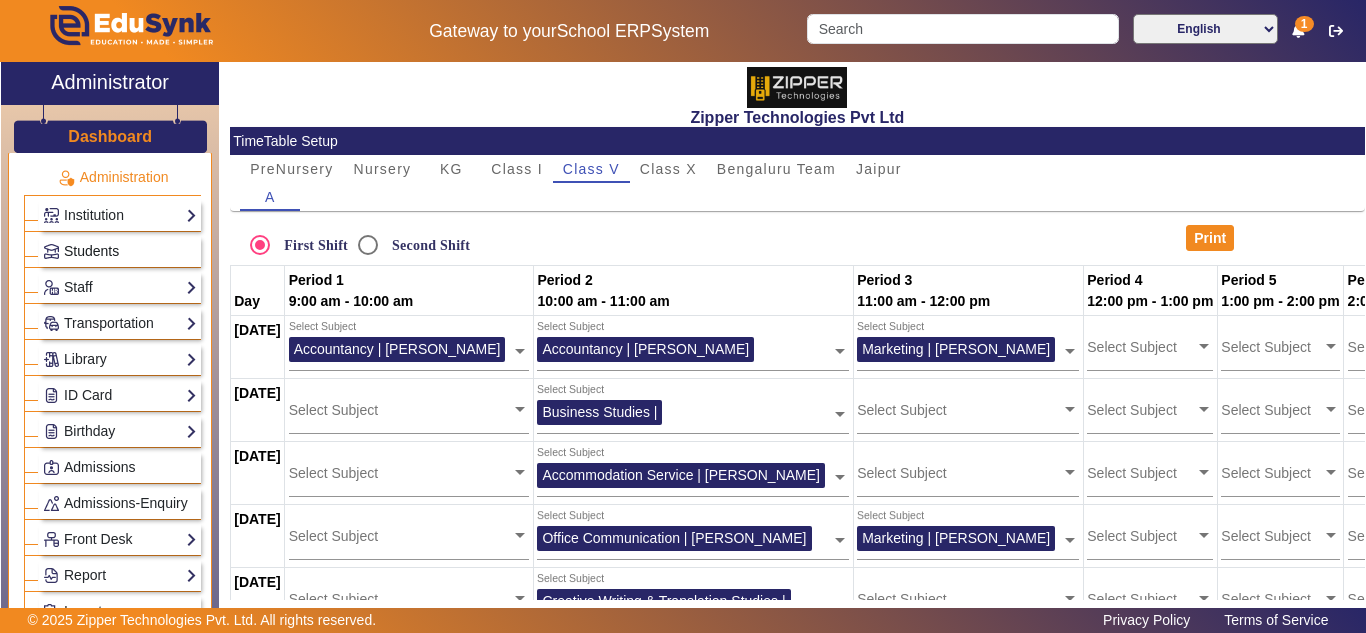 click on "Students" 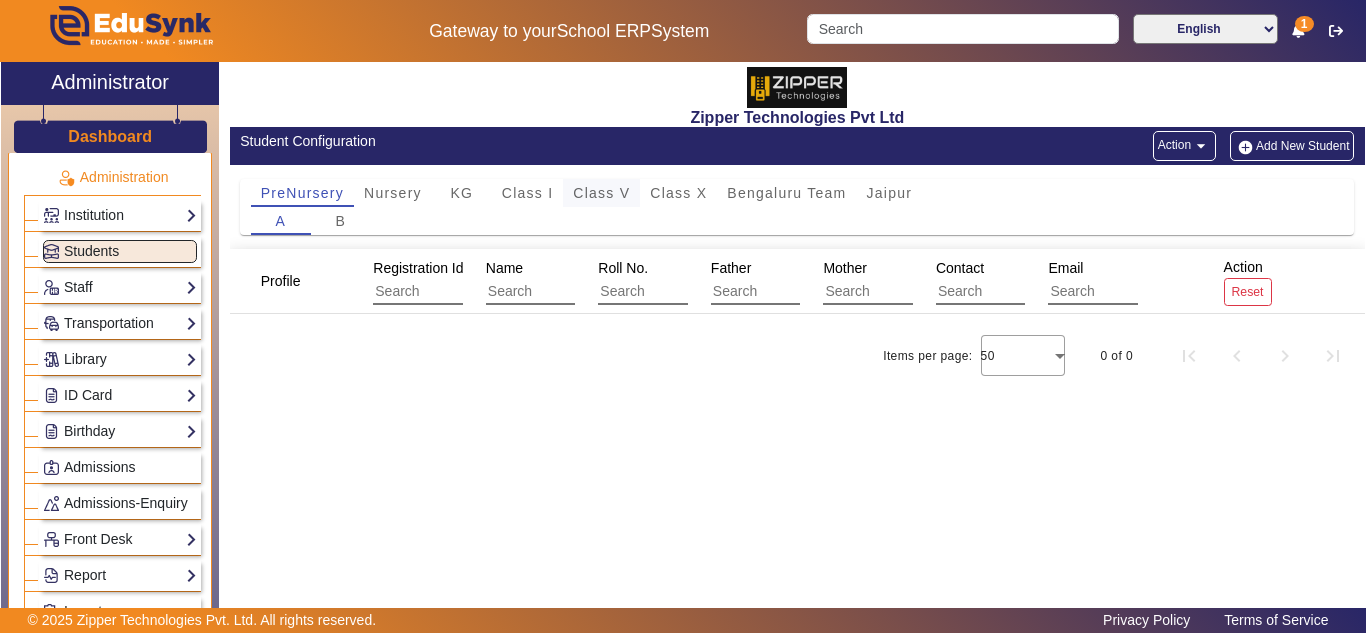 click on "Class V" at bounding box center [601, 193] 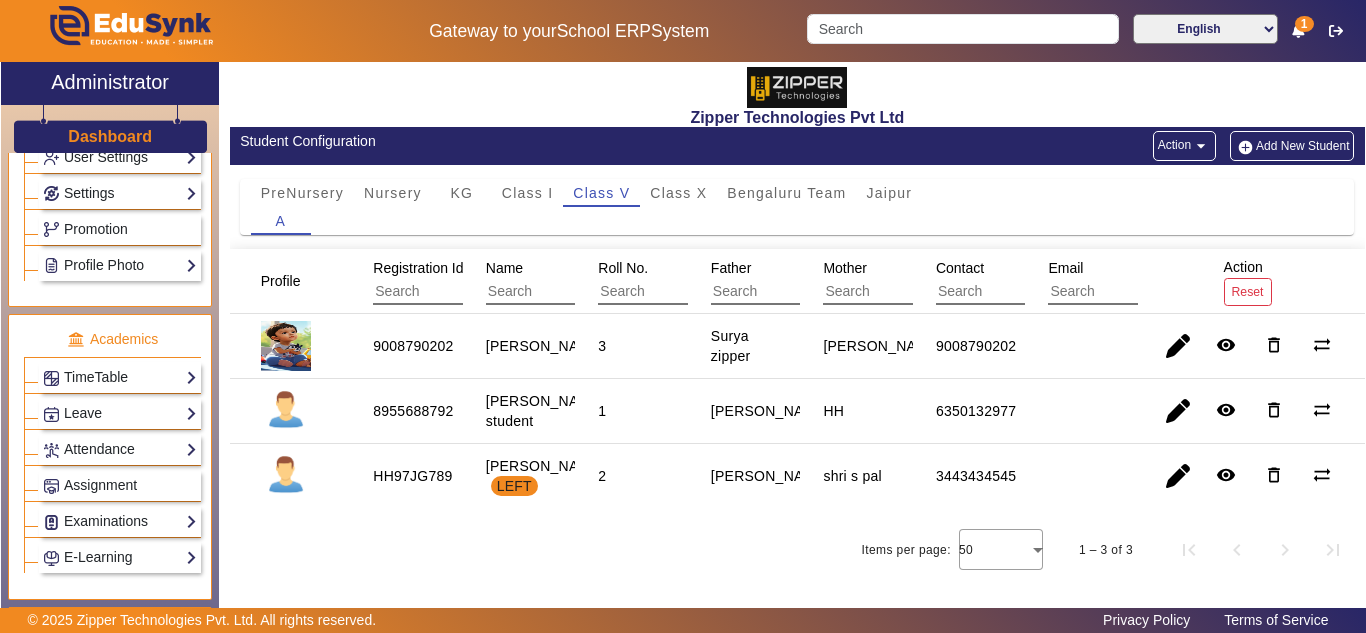 scroll, scrollTop: 706, scrollLeft: 0, axis: vertical 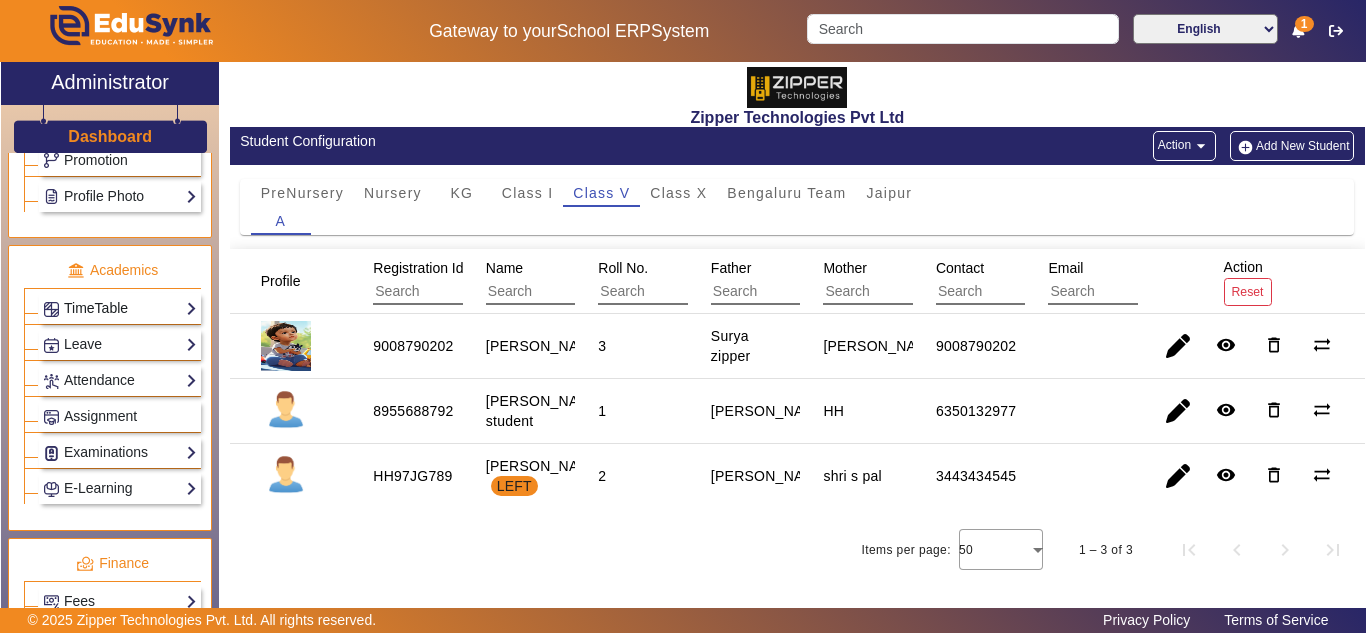 click on "TimeTable" 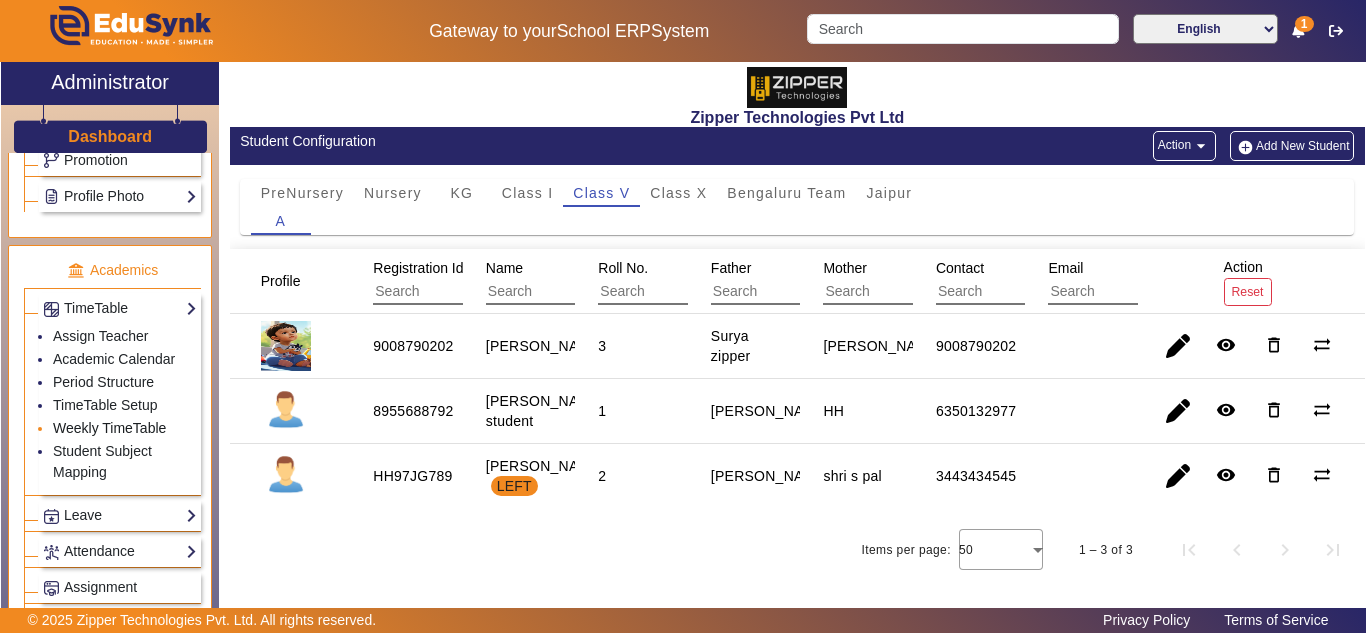 click on "Weekly TimeTable" 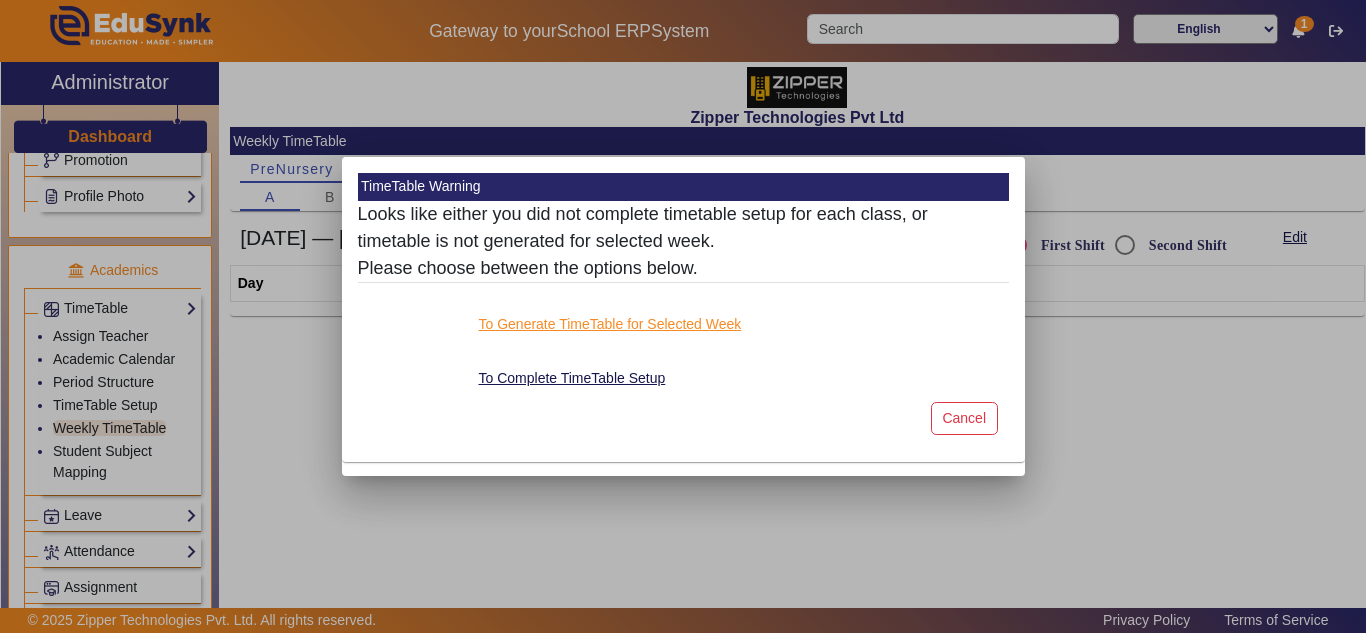 click on "To Generate TimeTable for Selected Week" 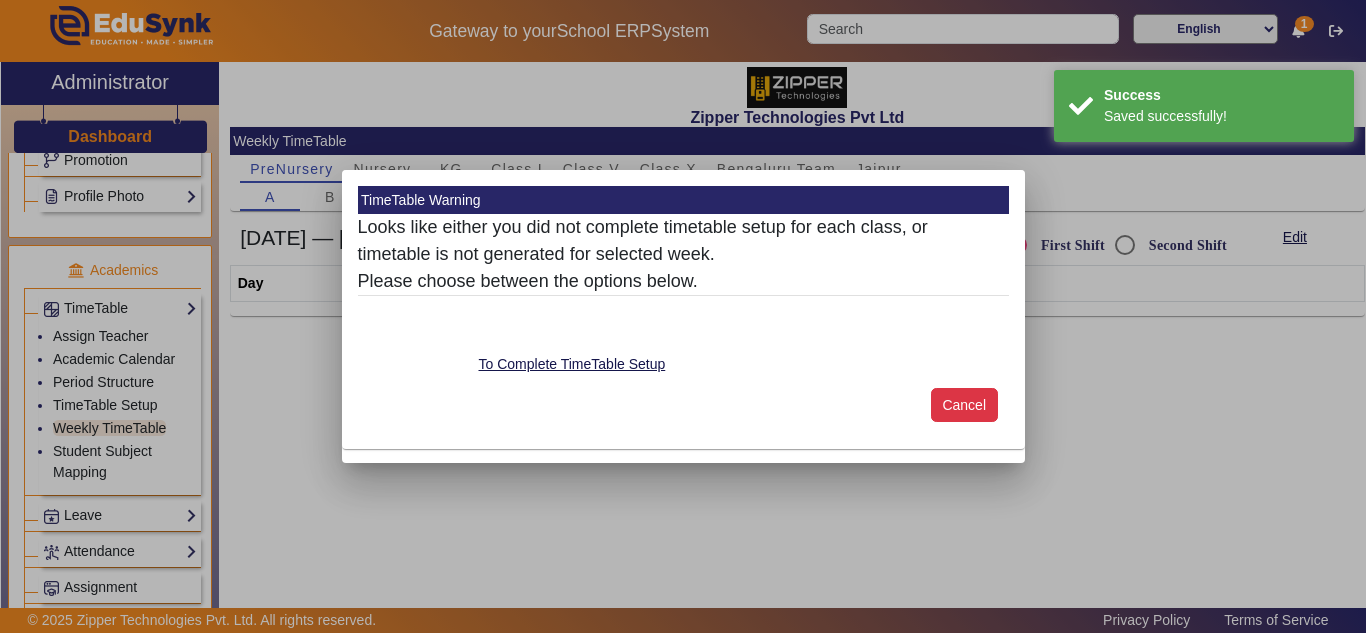click on "Cancel" 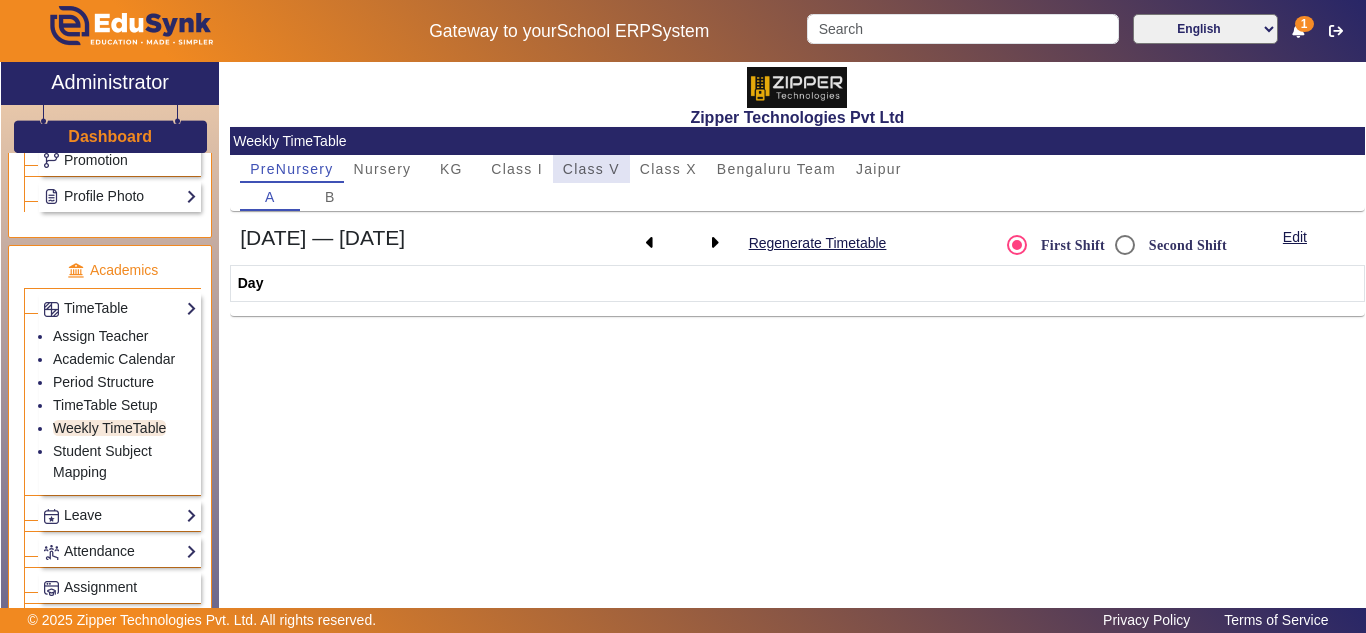 click on "Class V" at bounding box center [591, 169] 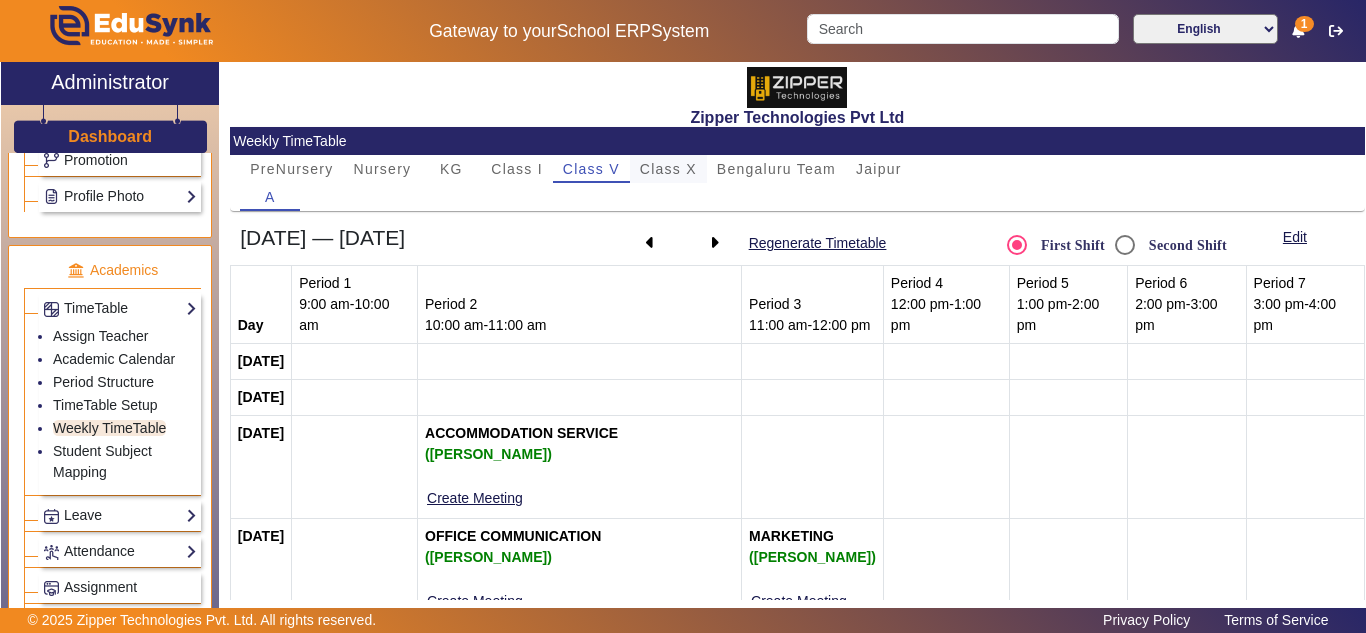 click on "Class X" at bounding box center (668, 169) 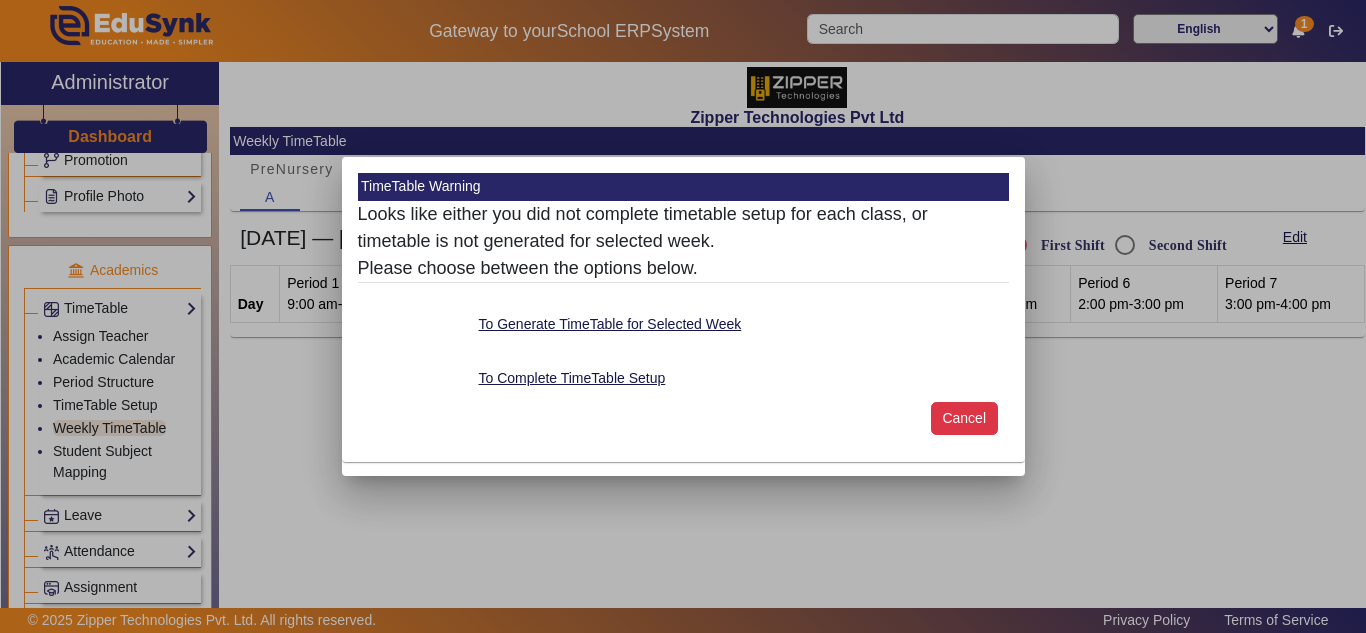 click on "Cancel" 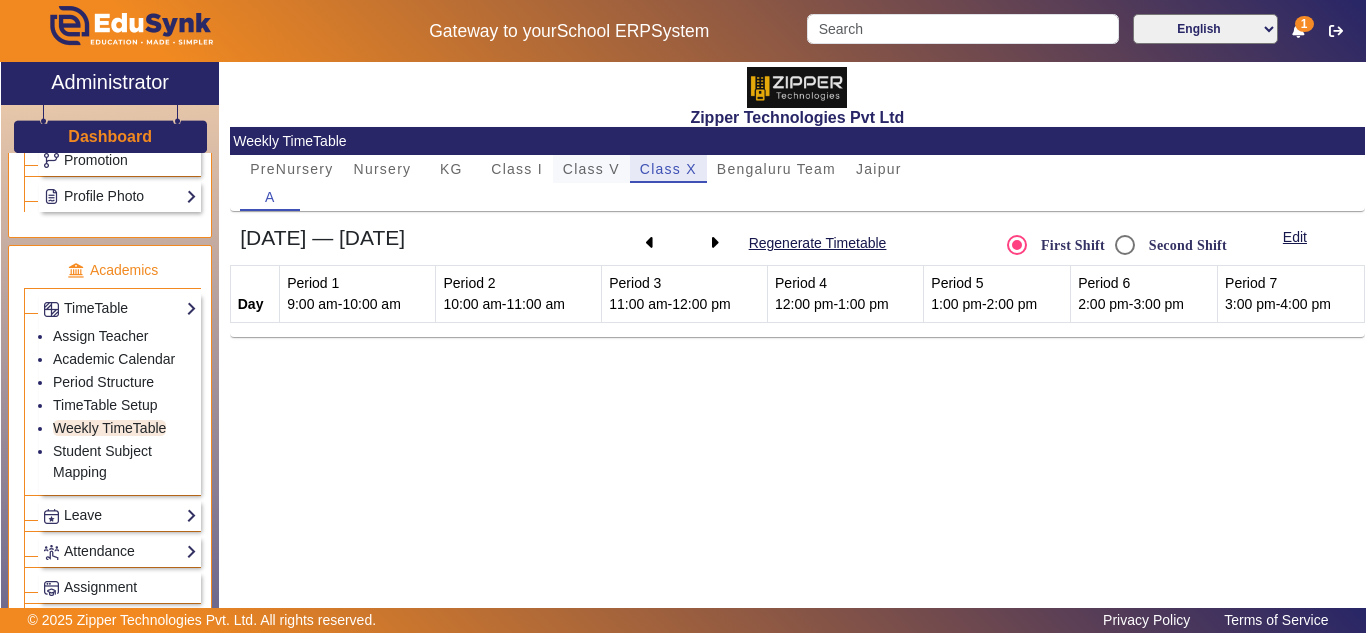 click on "Class V" at bounding box center [591, 169] 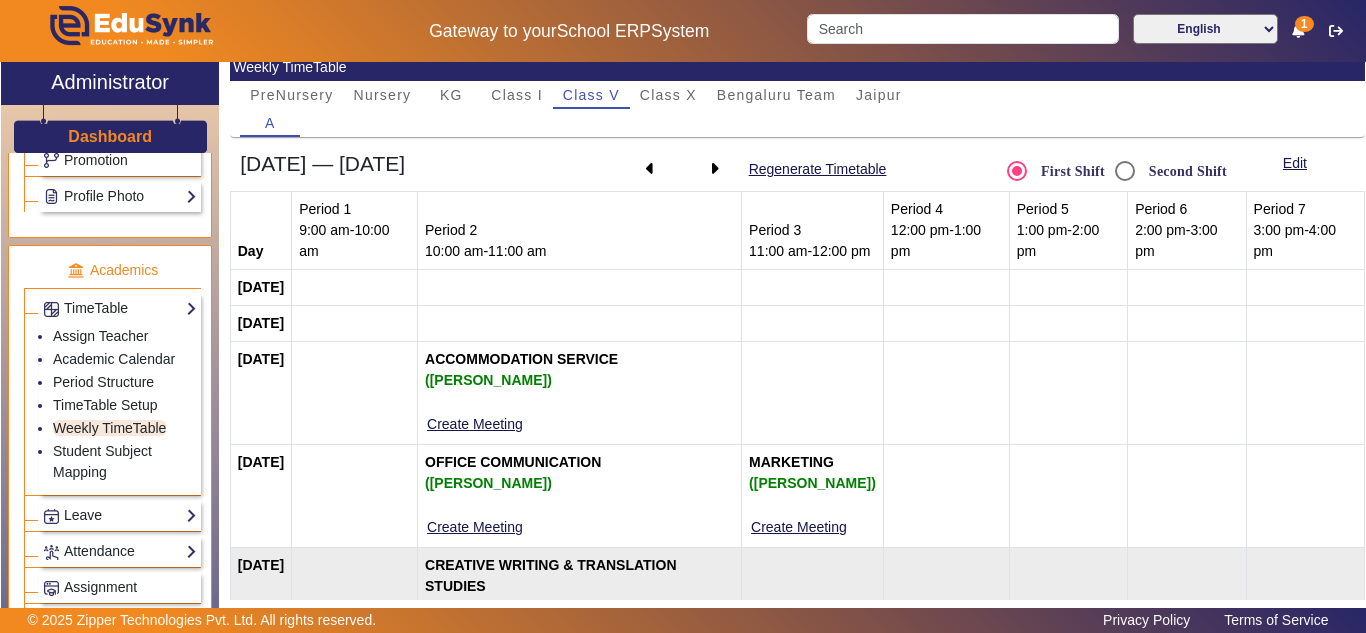 scroll, scrollTop: 0, scrollLeft: 0, axis: both 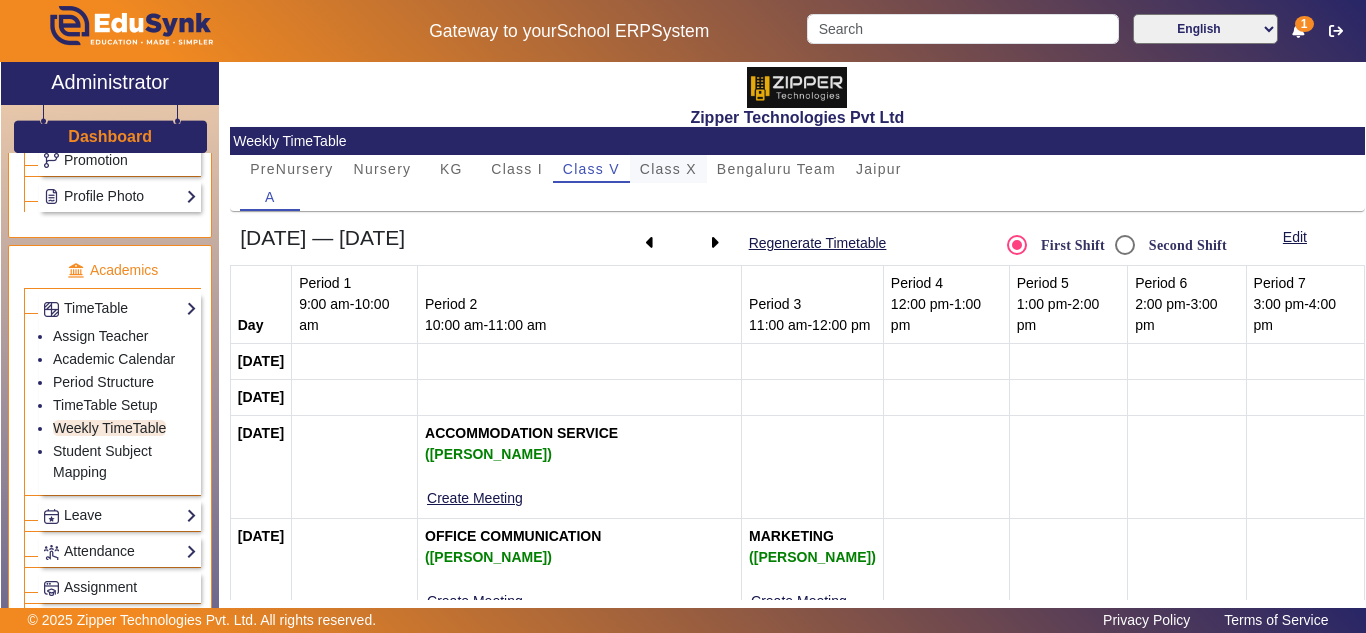 click on "Class X" at bounding box center (668, 169) 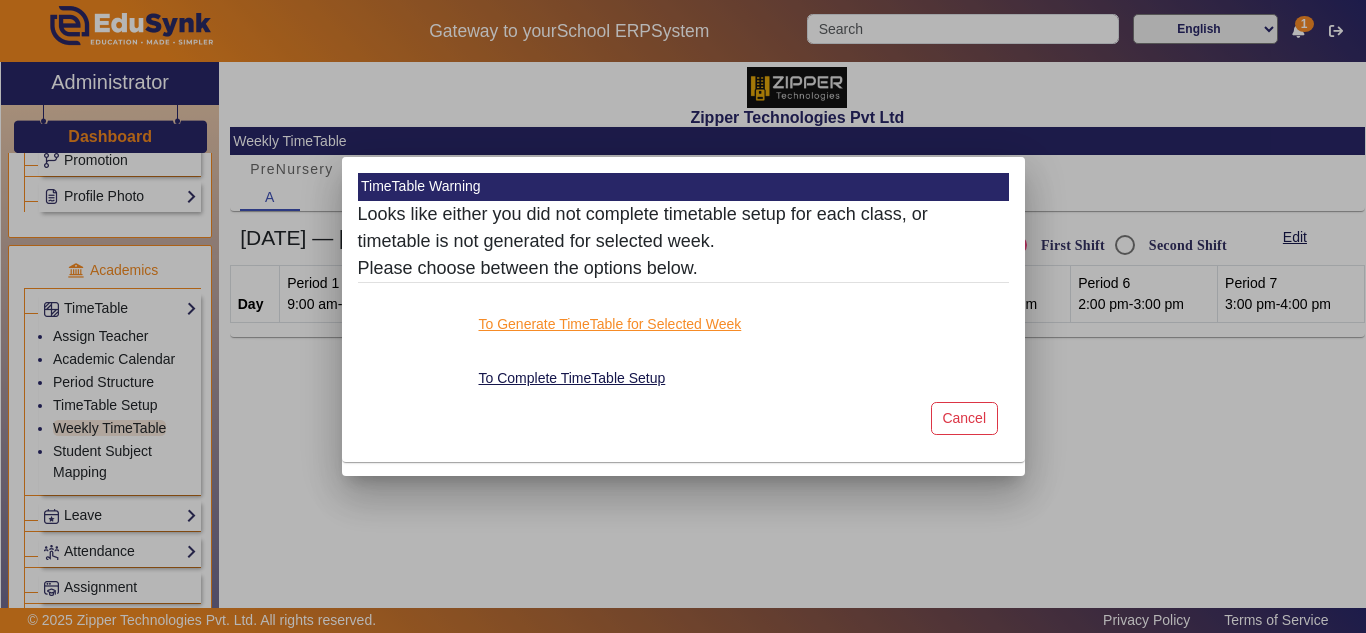 click on "To Generate TimeTable for Selected Week" 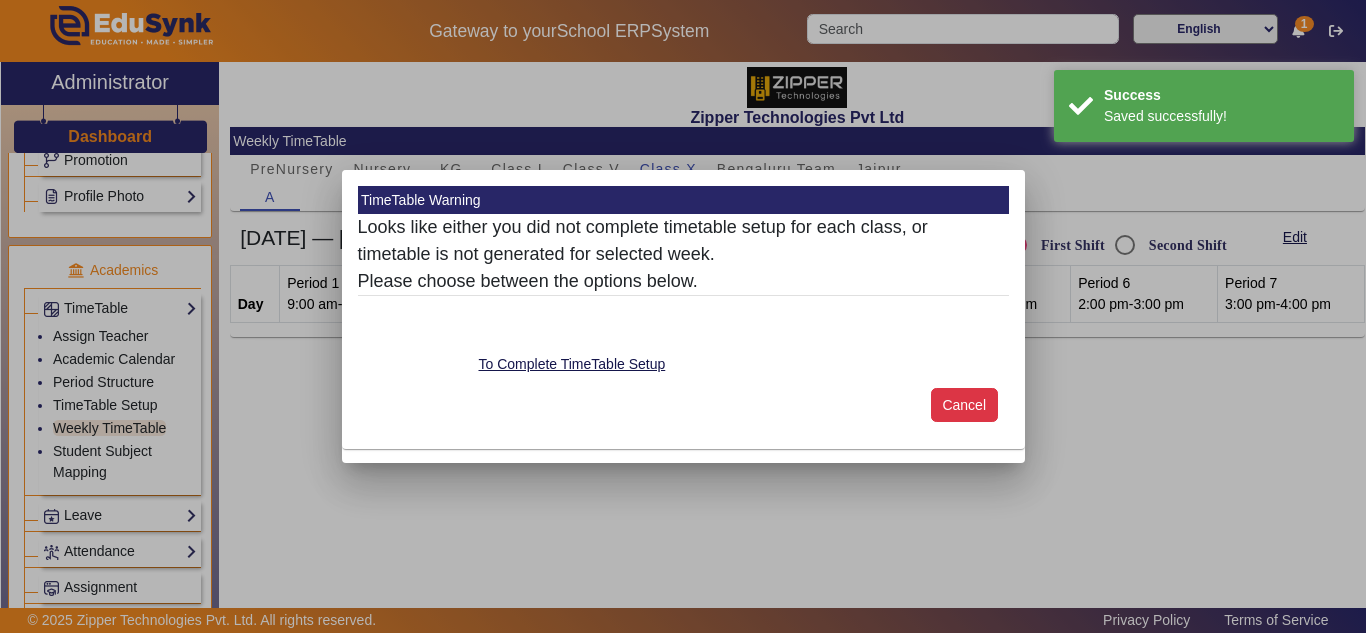click on "Cancel" 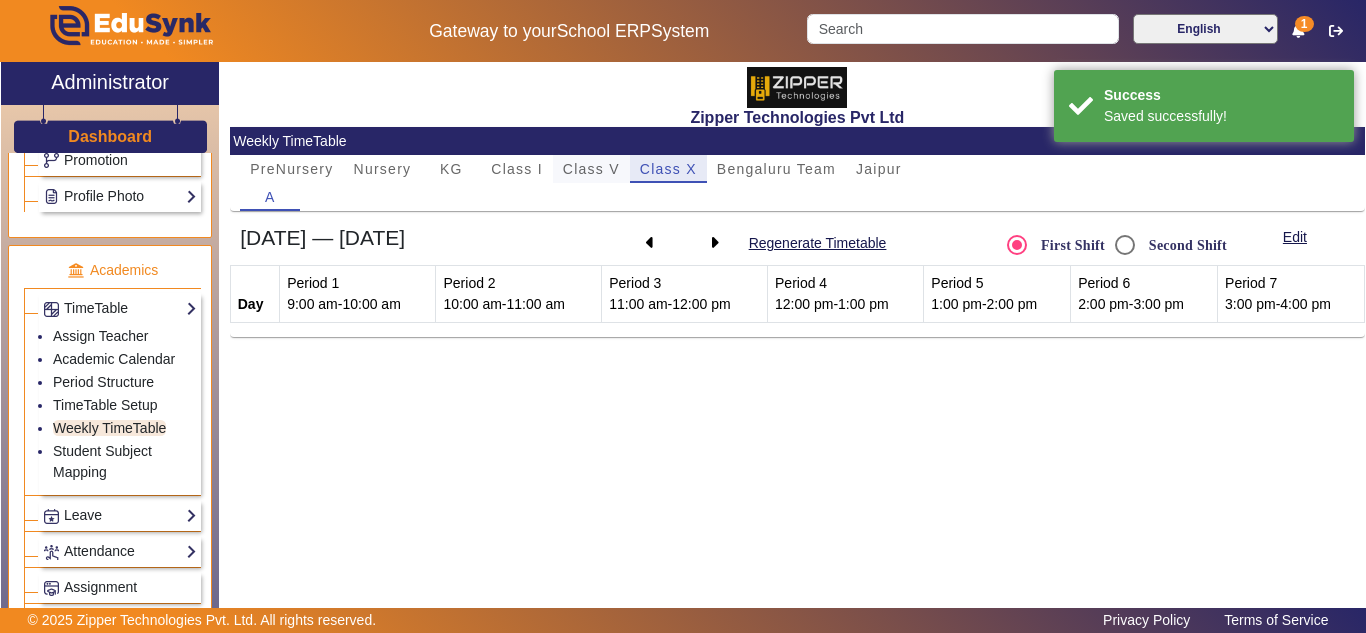click on "Class V" at bounding box center [591, 169] 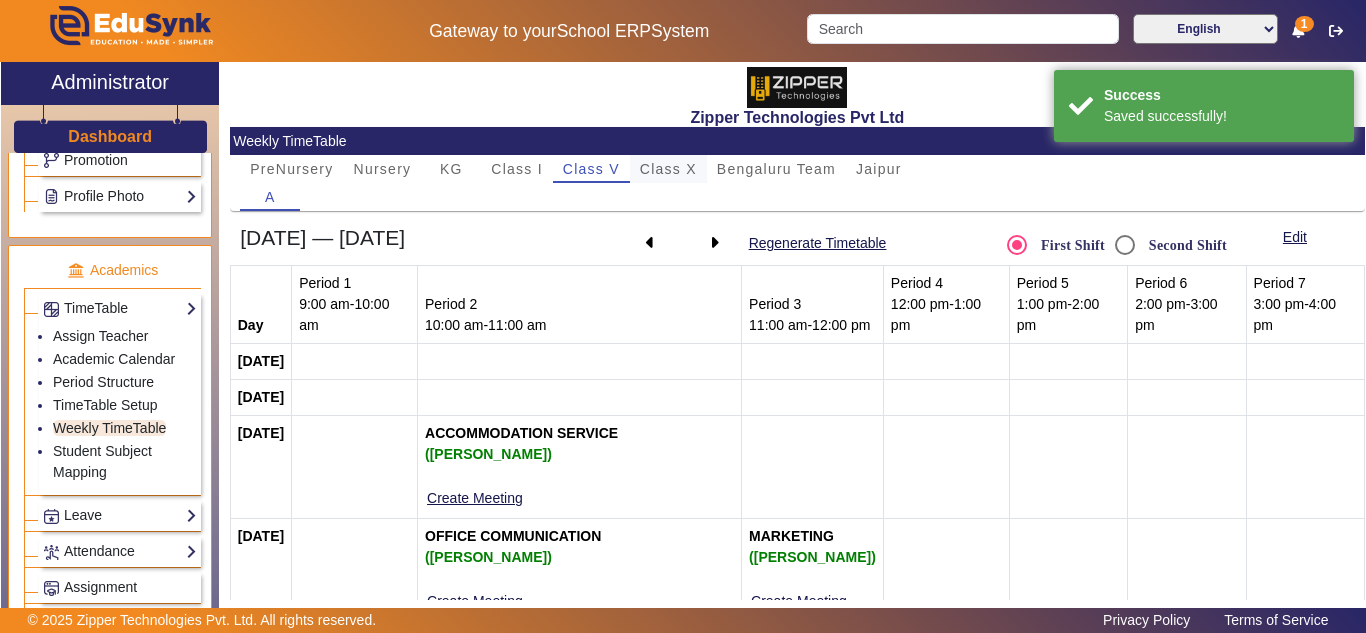click on "Class X" at bounding box center [668, 169] 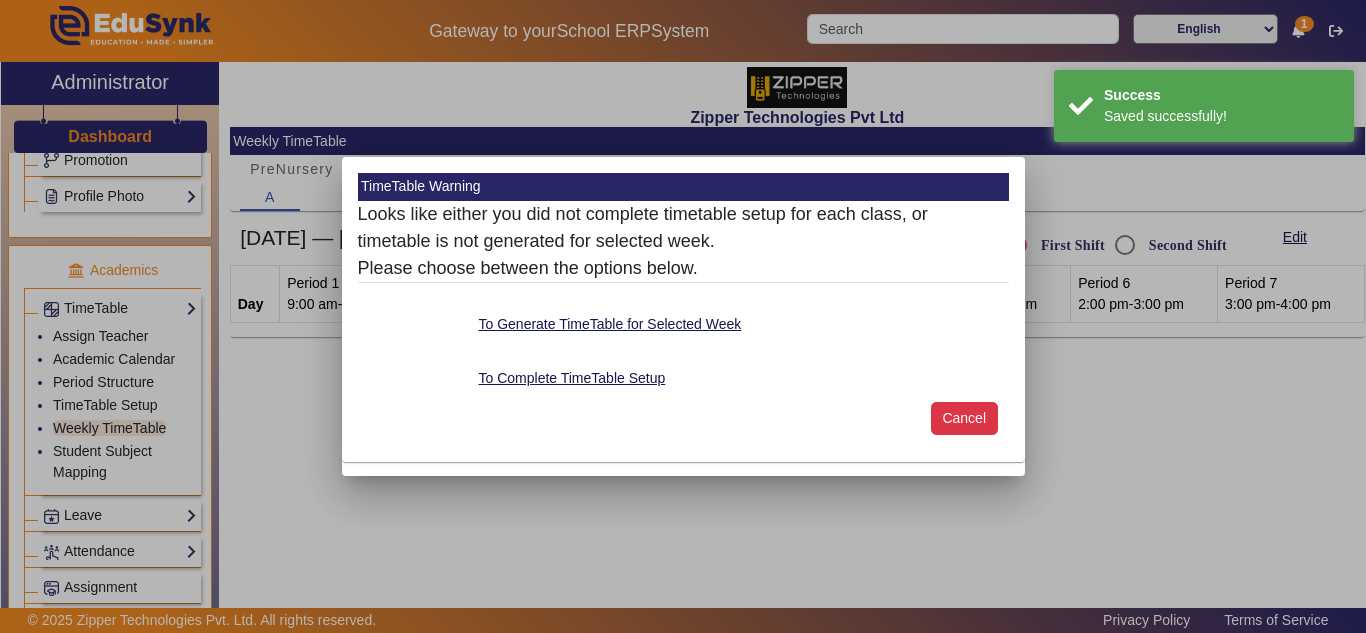 click on "Cancel" 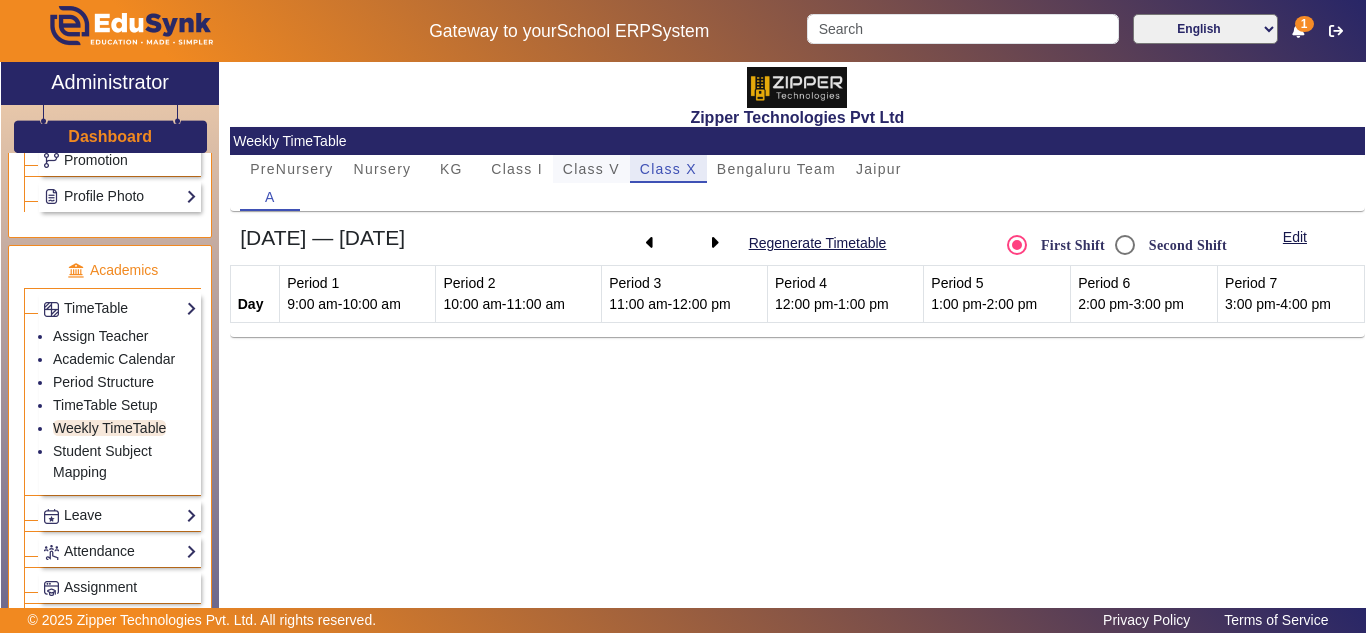 click on "Class V" at bounding box center [591, 169] 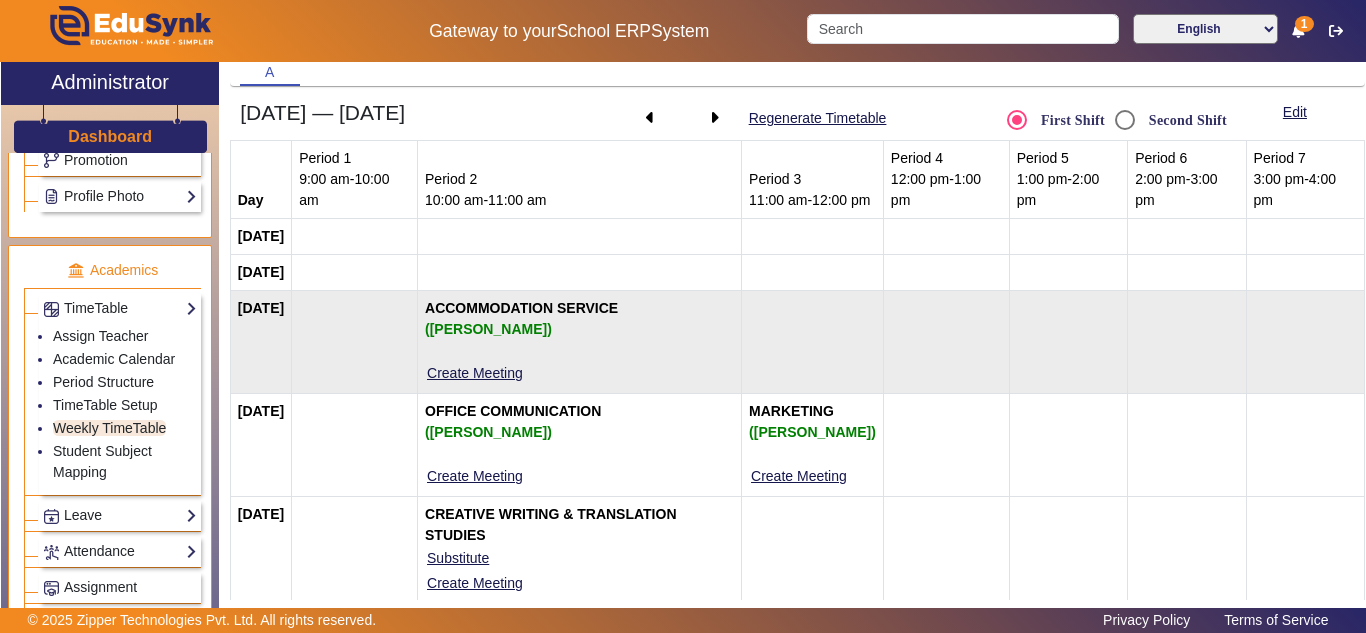 scroll, scrollTop: 178, scrollLeft: 0, axis: vertical 